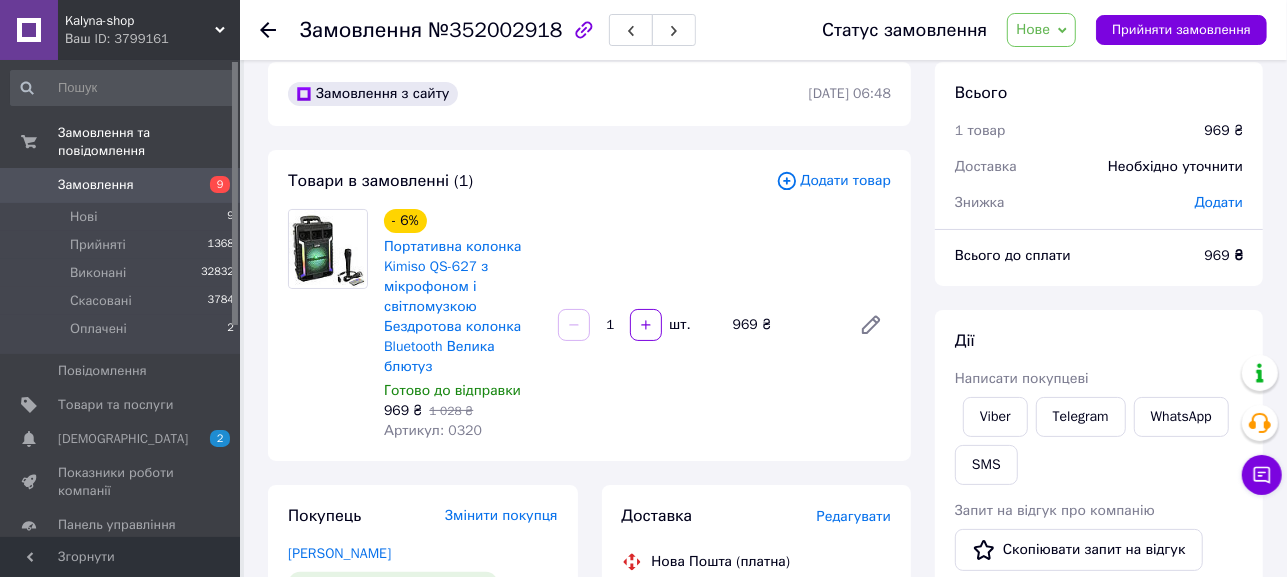 scroll, scrollTop: 23, scrollLeft: 0, axis: vertical 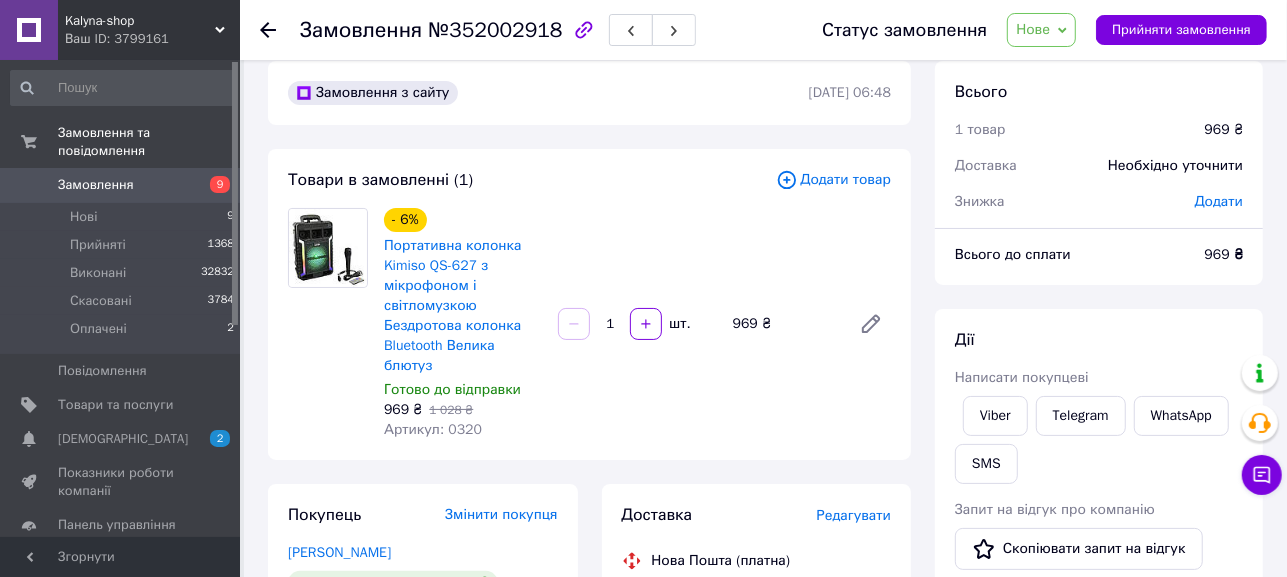 click on "Портативна колонка Kimiso QS-627 з мікрофоном і світломузкою Бездротова колонка Bluetooth Велика блютуз" at bounding box center [463, 306] 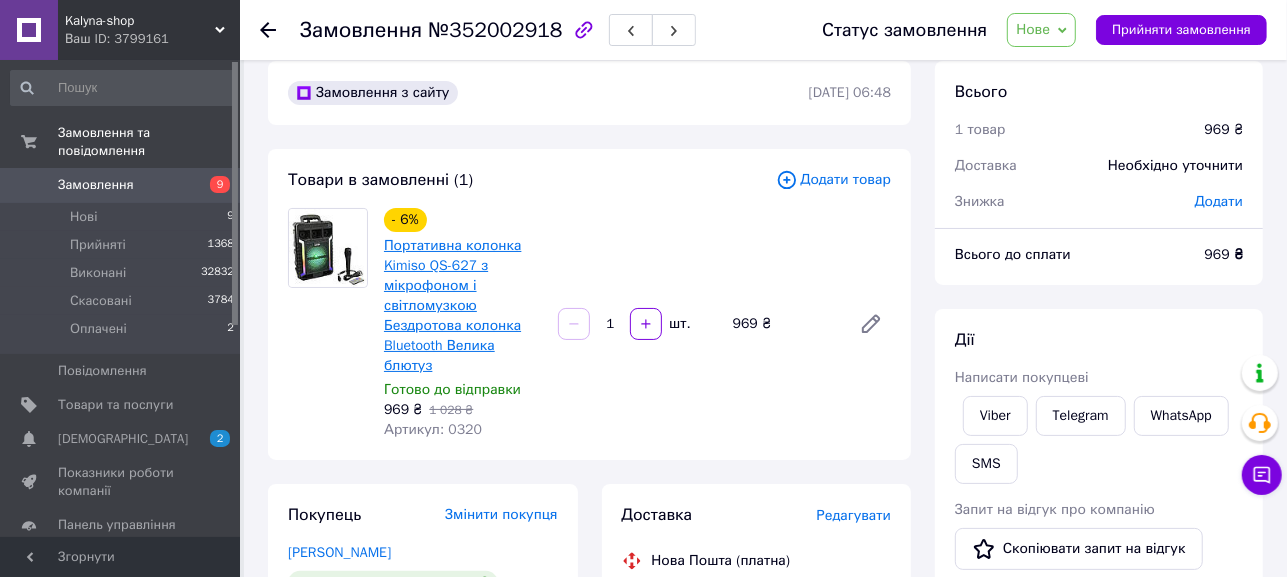 click on "Портативна колонка Kimiso QS-627 з мікрофоном і світломузкою Бездротова колонка Bluetooth Велика блютуз" at bounding box center [452, 305] 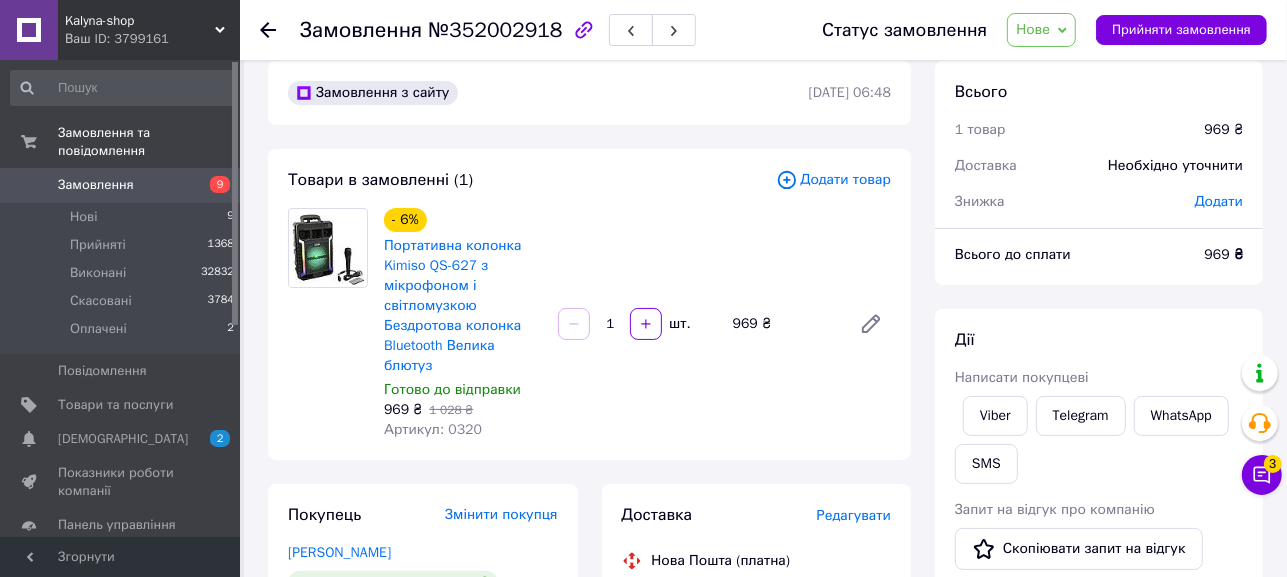 click on "Ваш ID: 3799161" at bounding box center [152, 39] 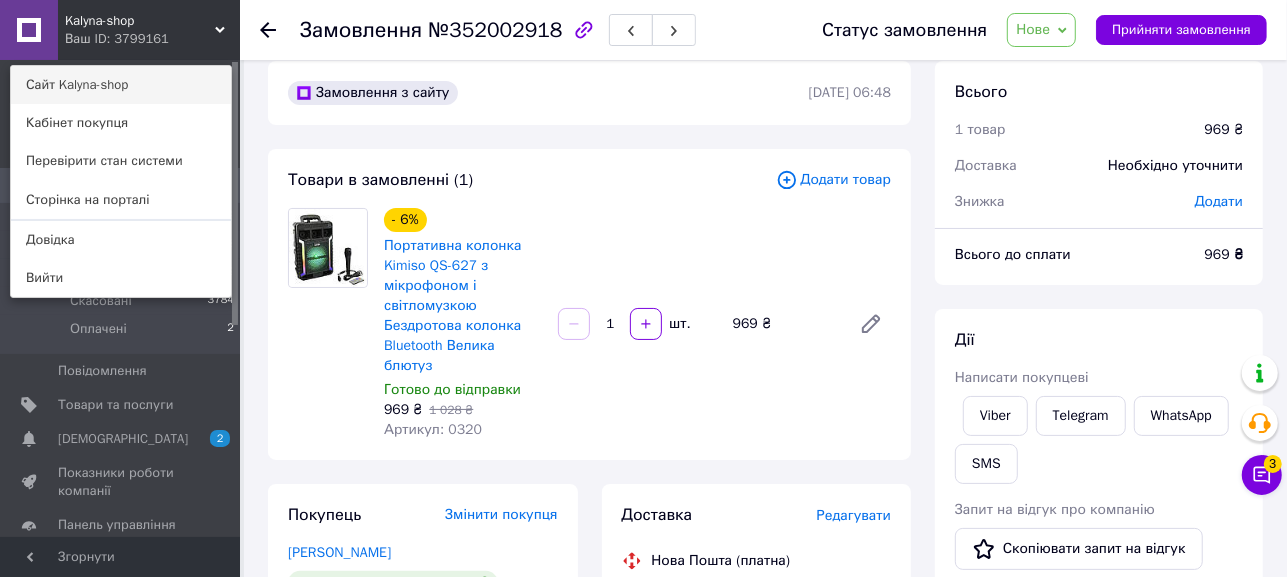 click on "Сайт Kalyna-shop" at bounding box center [121, 85] 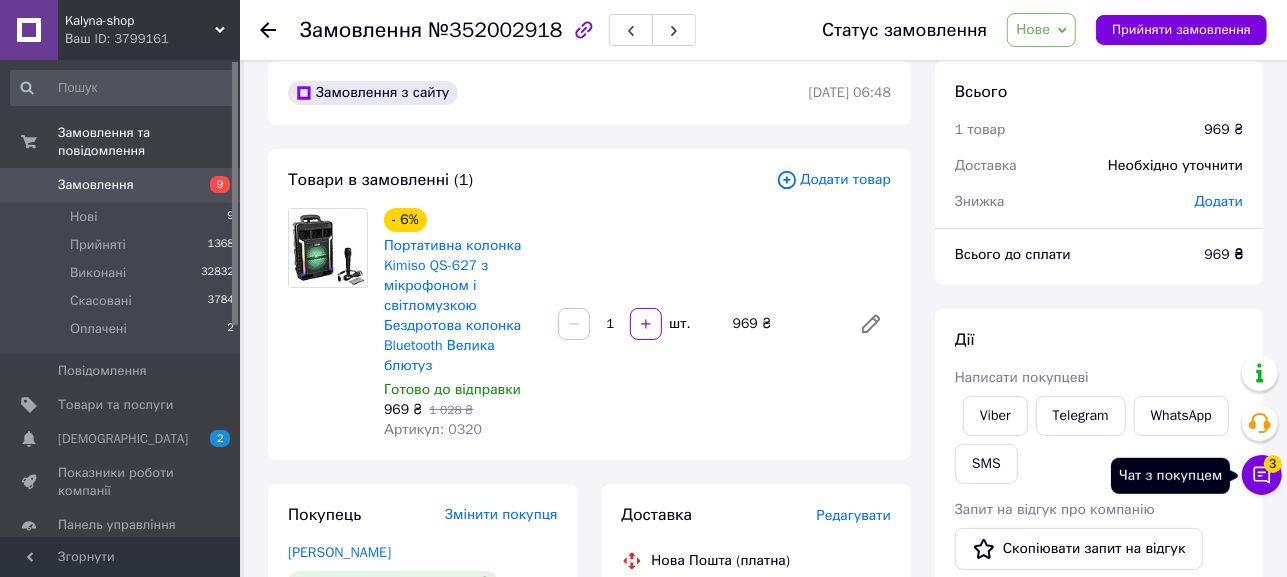 click 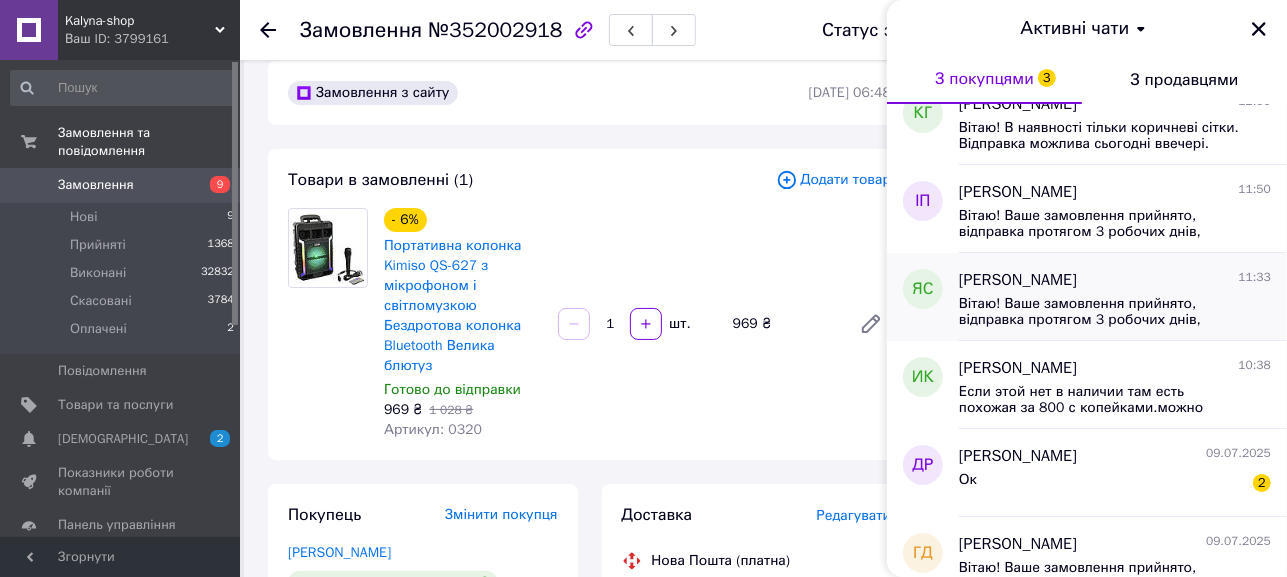 scroll, scrollTop: 142, scrollLeft: 0, axis: vertical 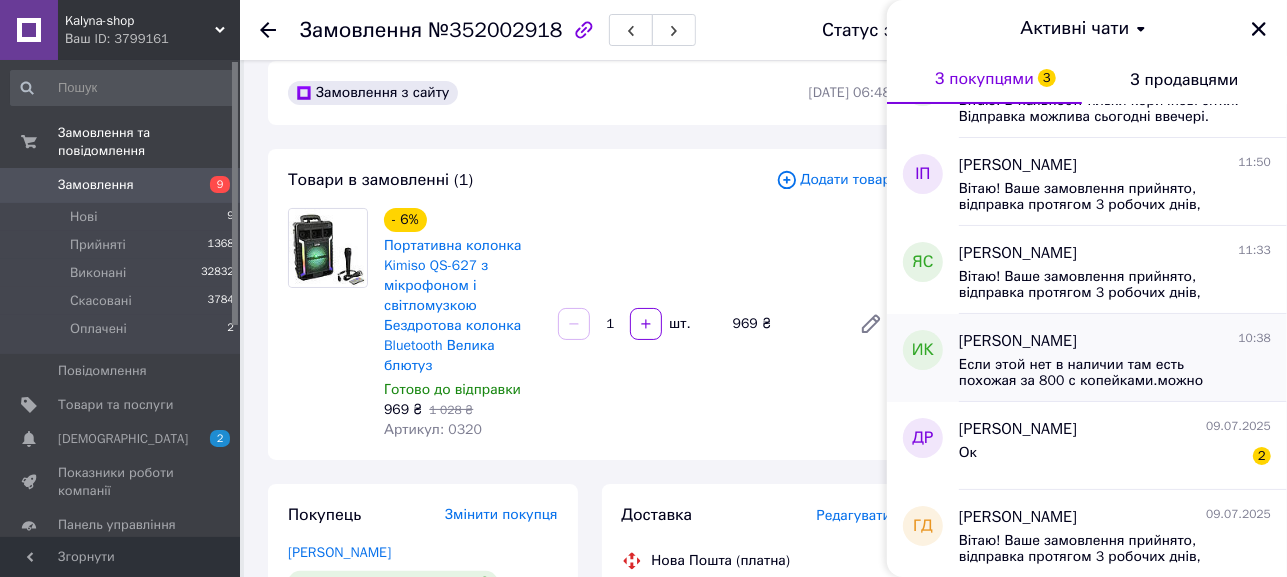 click on "[PERSON_NAME] 10:38" at bounding box center [1115, 341] 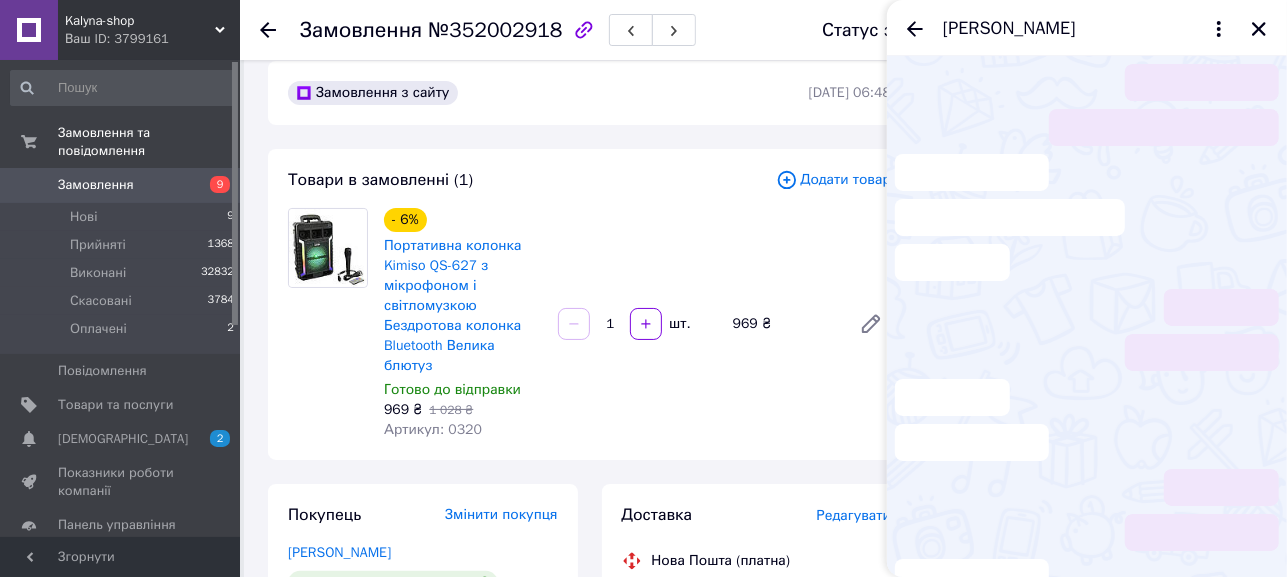 scroll, scrollTop: 184, scrollLeft: 0, axis: vertical 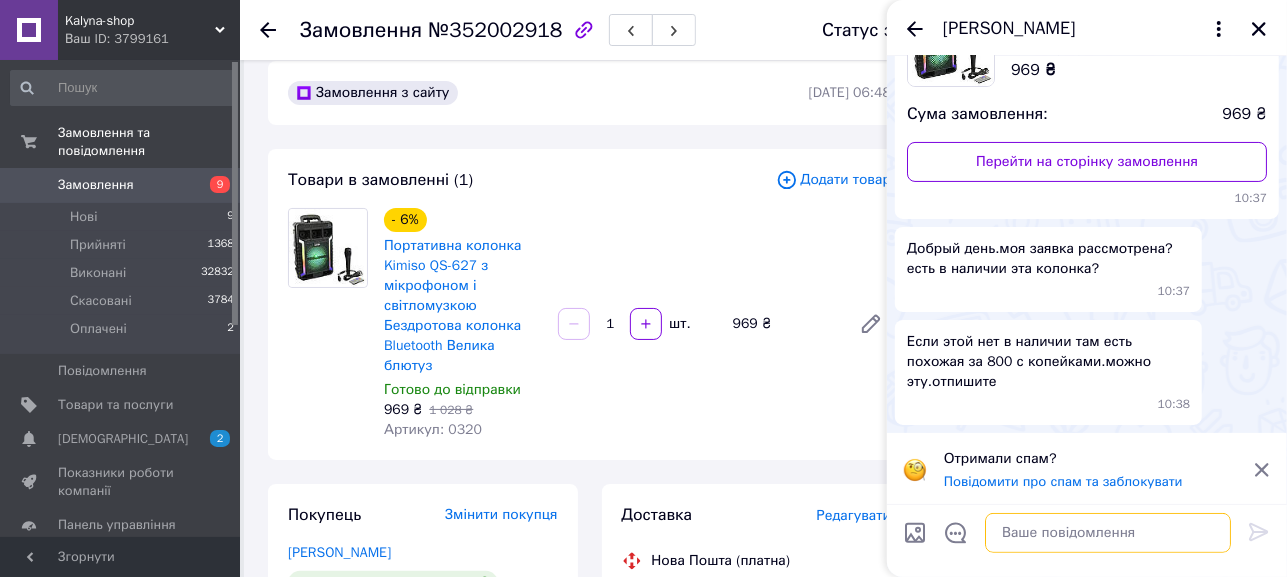 click at bounding box center [1108, 533] 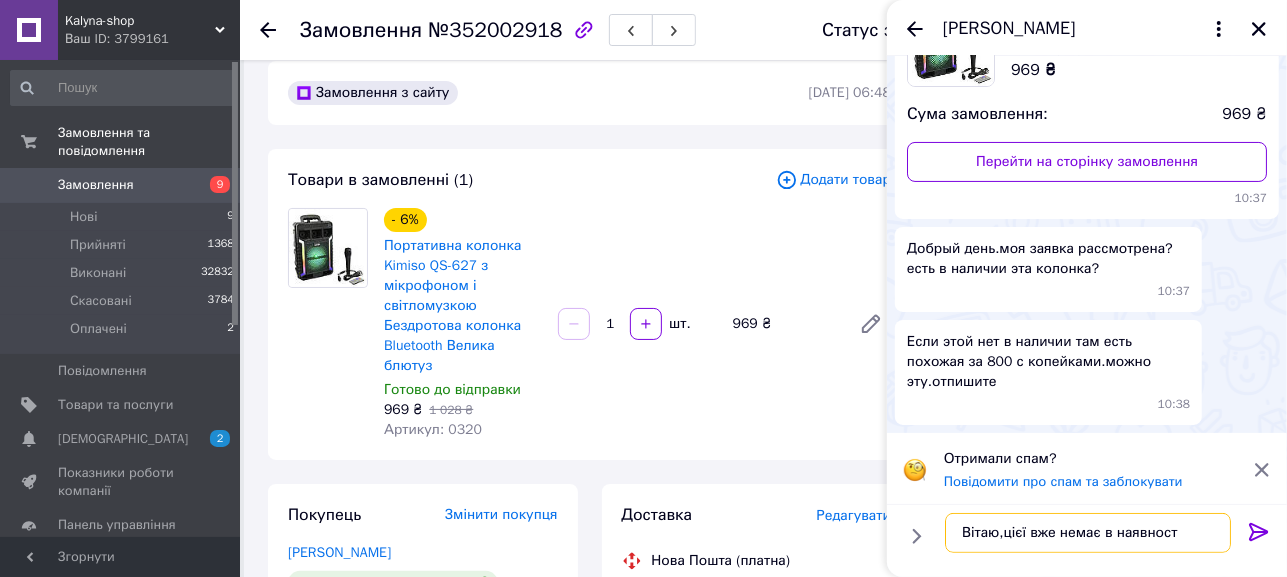 type on "Вітаю,цієї вже немає в наявності" 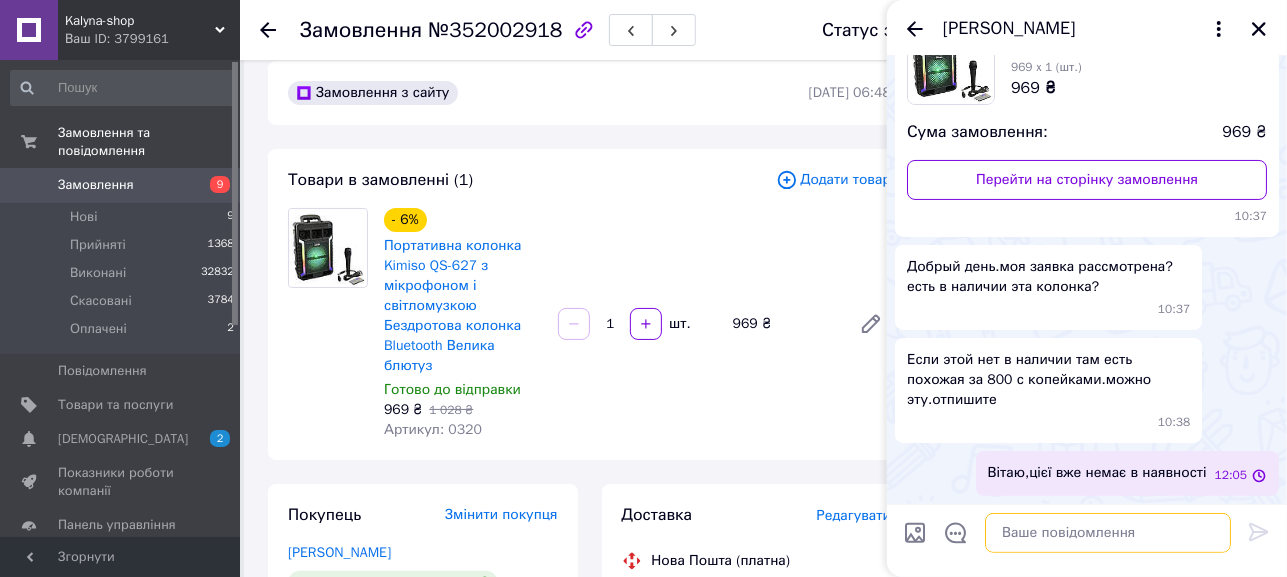 scroll, scrollTop: 165, scrollLeft: 0, axis: vertical 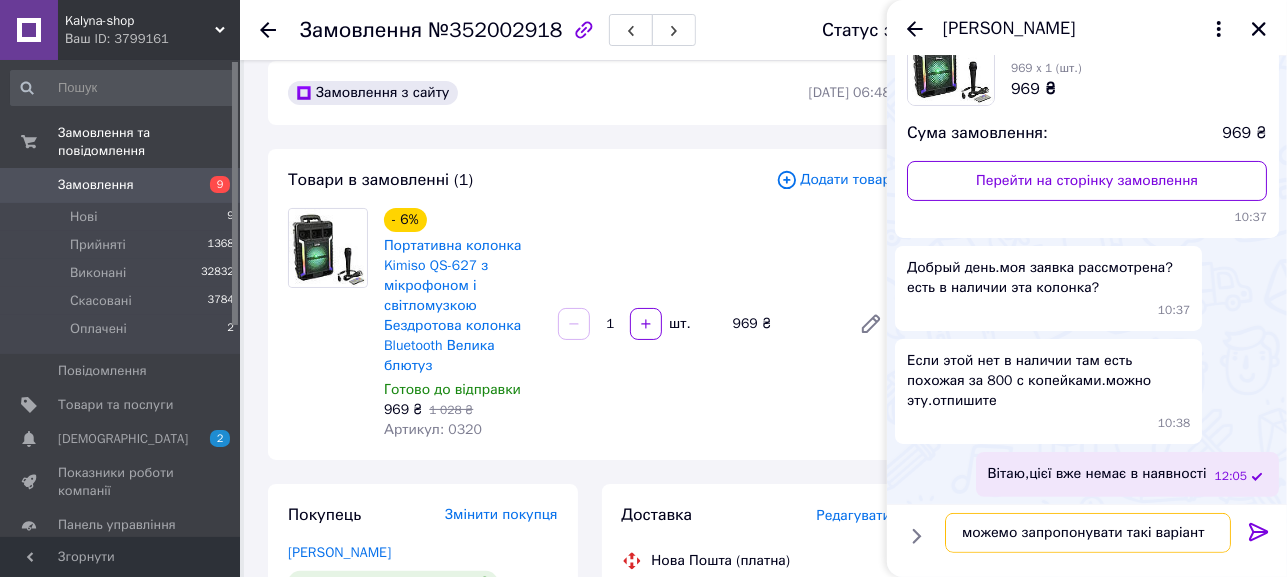type on "можемо запропонувати такі варіанти" 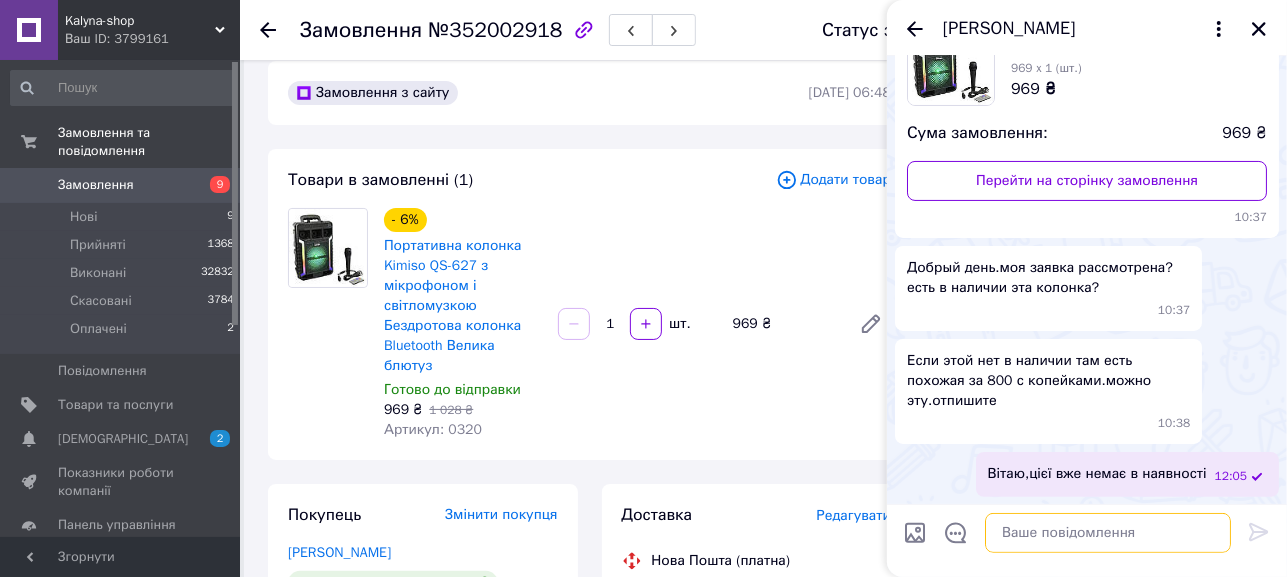 scroll, scrollTop: 0, scrollLeft: 0, axis: both 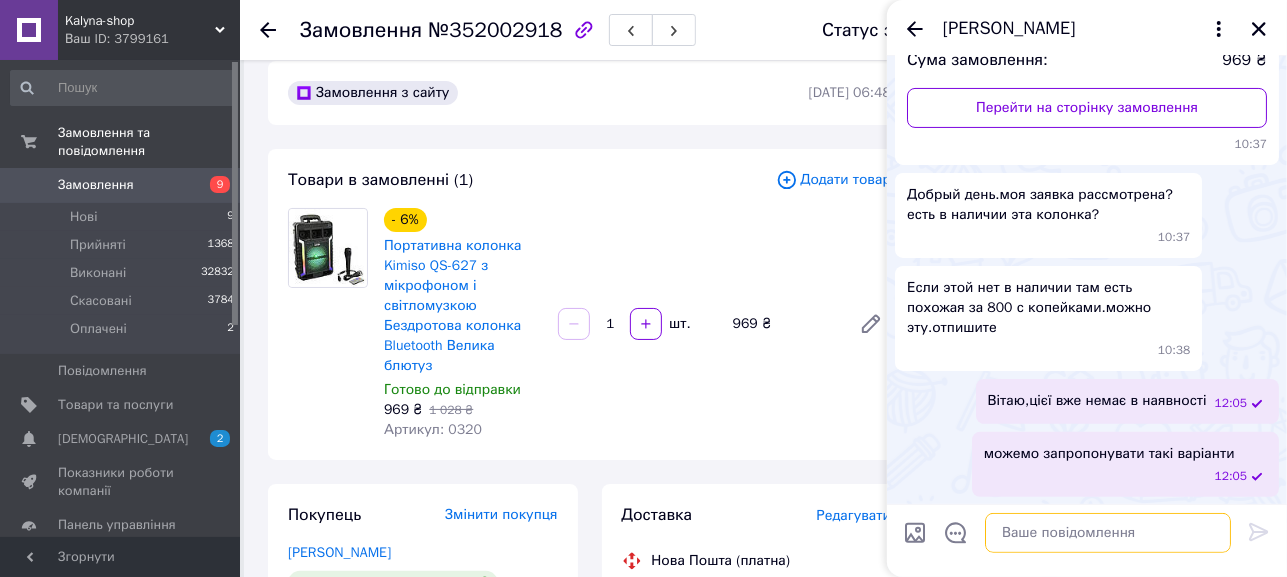 paste on "[URL][PERSON_NAME][DOMAIN_NAME]" 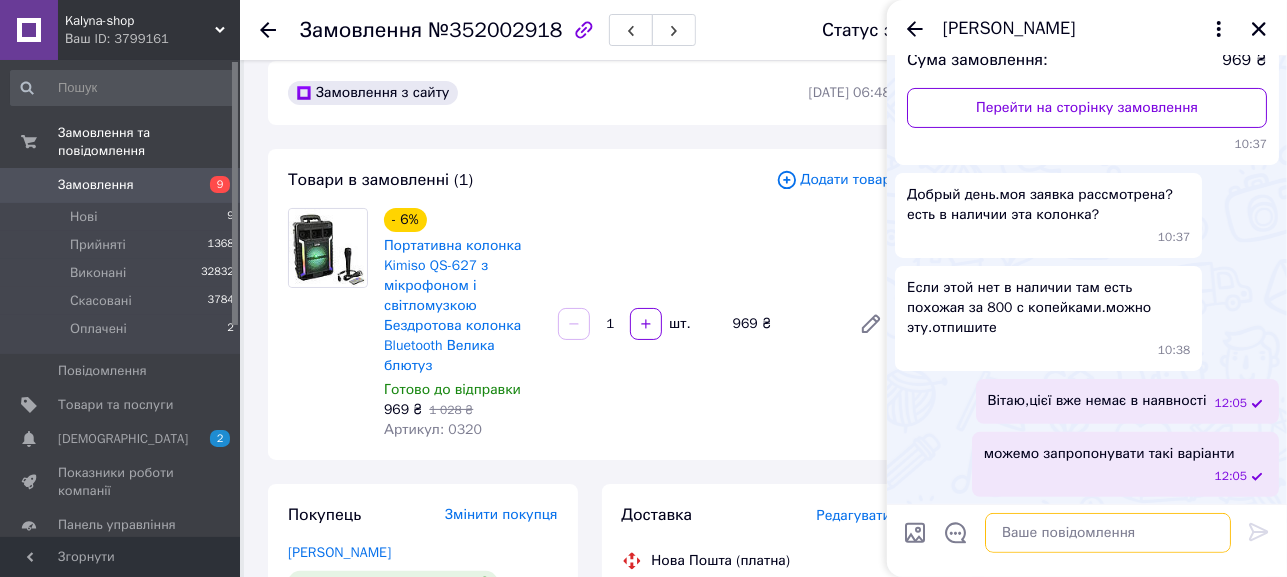 scroll, scrollTop: 574, scrollLeft: 0, axis: vertical 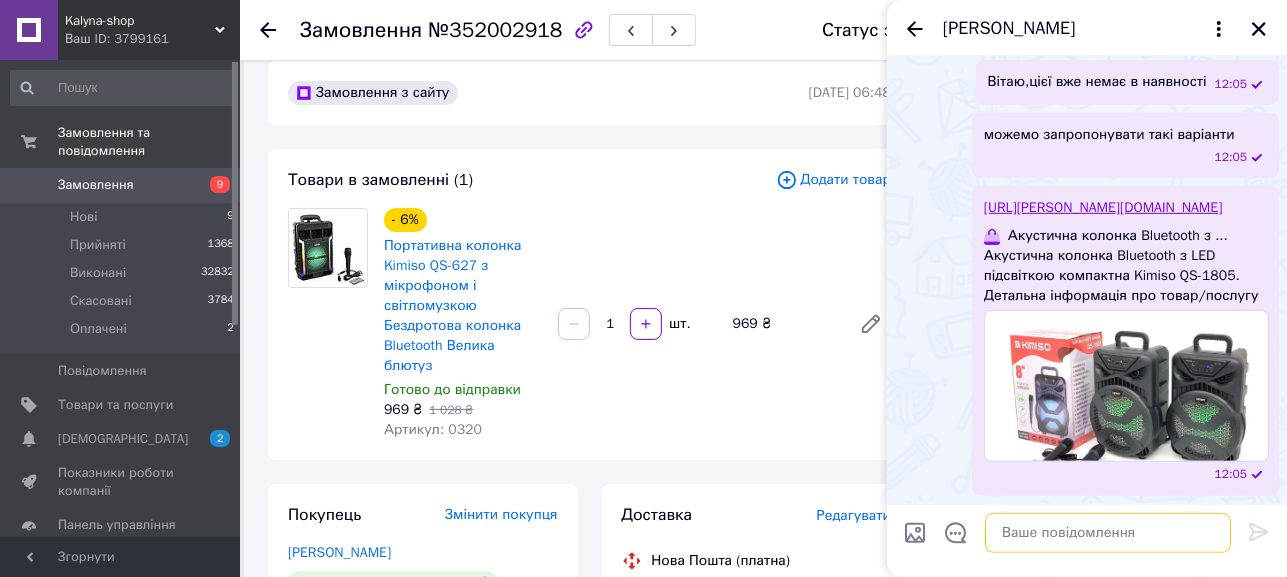 click at bounding box center [1108, 533] 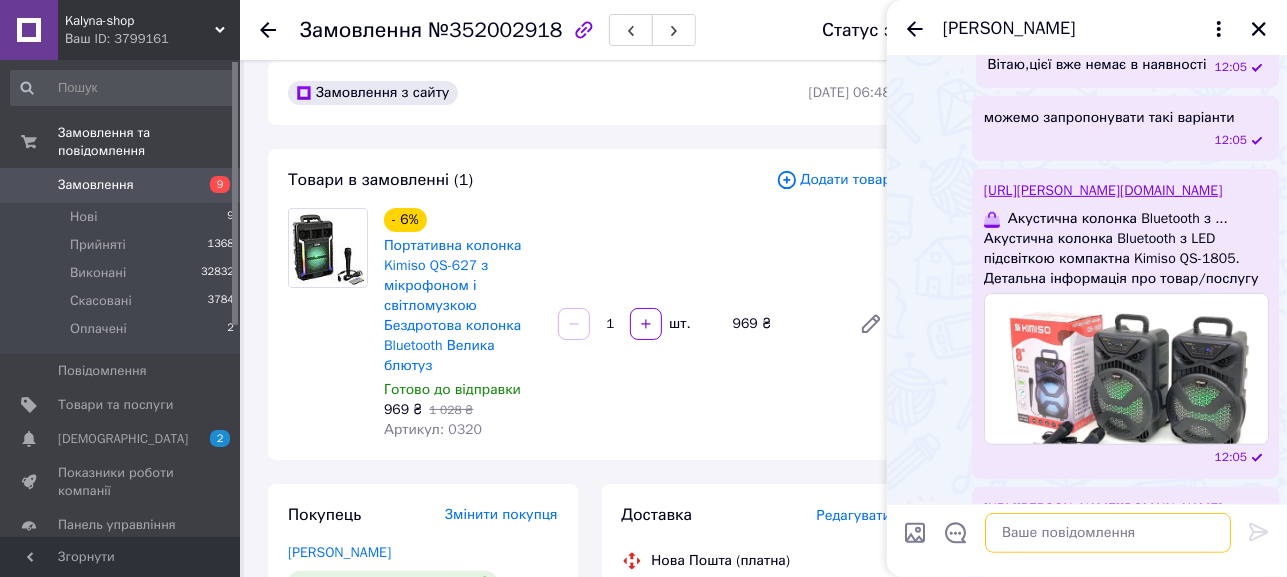 scroll, scrollTop: 911, scrollLeft: 0, axis: vertical 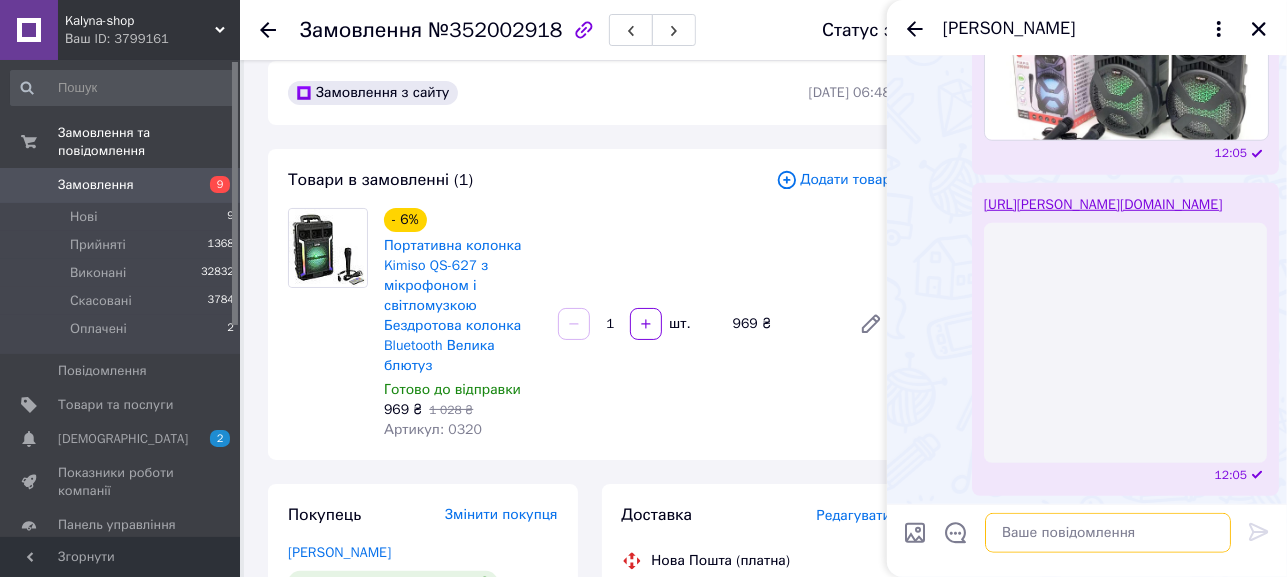 click at bounding box center [1108, 533] 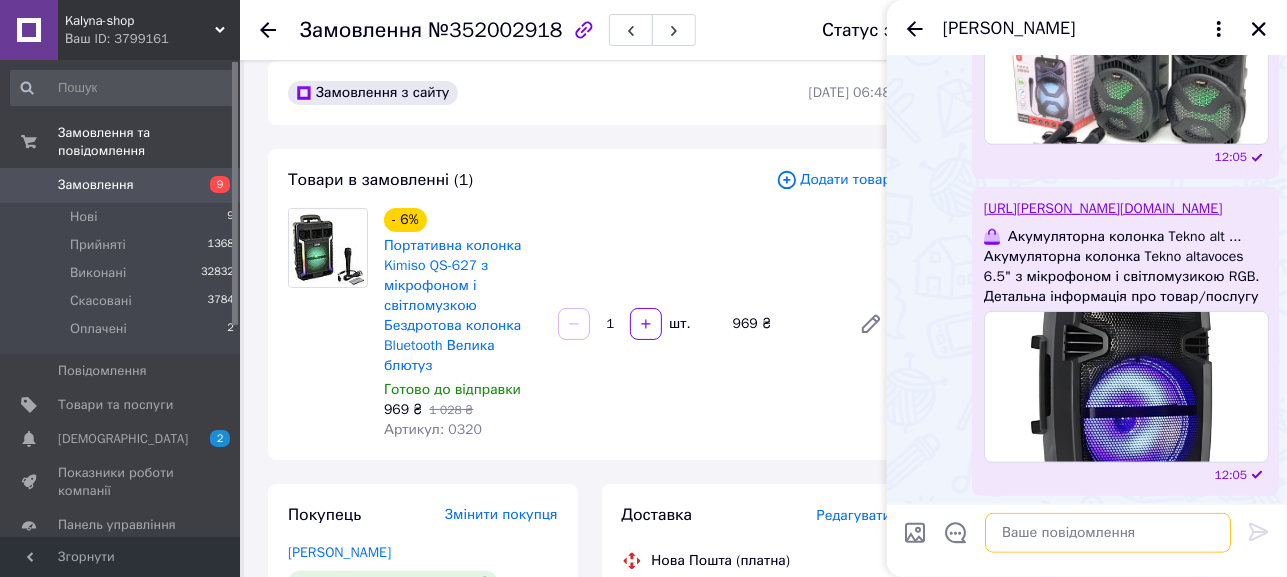 paste on "[URL][PERSON_NAME][DOMAIN_NAME]" 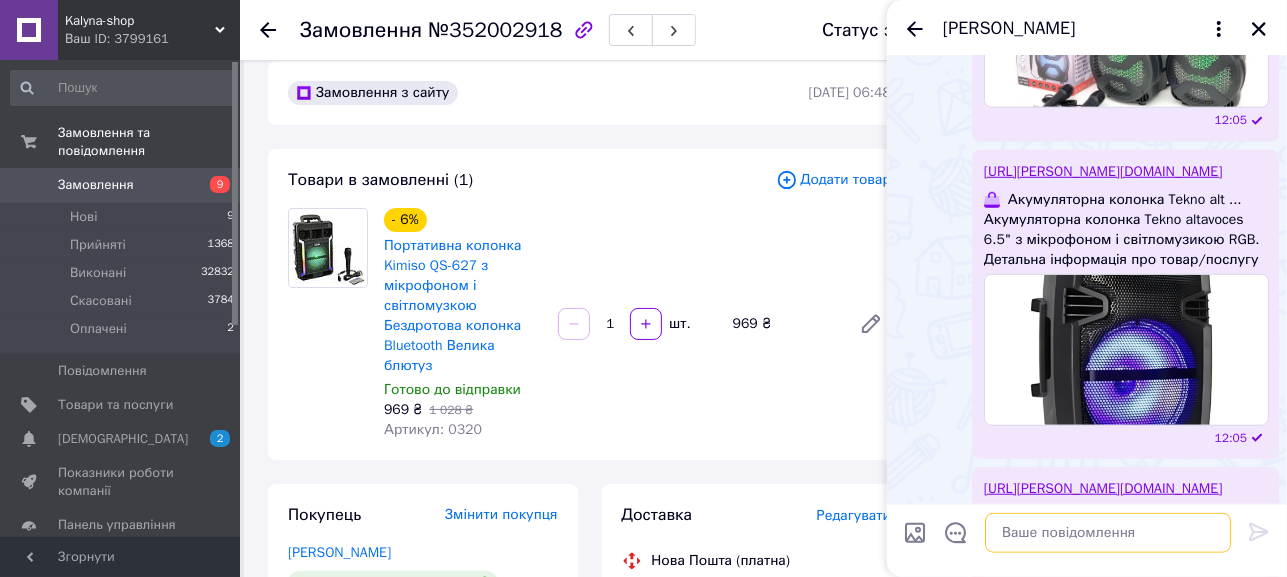 scroll, scrollTop: 1248, scrollLeft: 0, axis: vertical 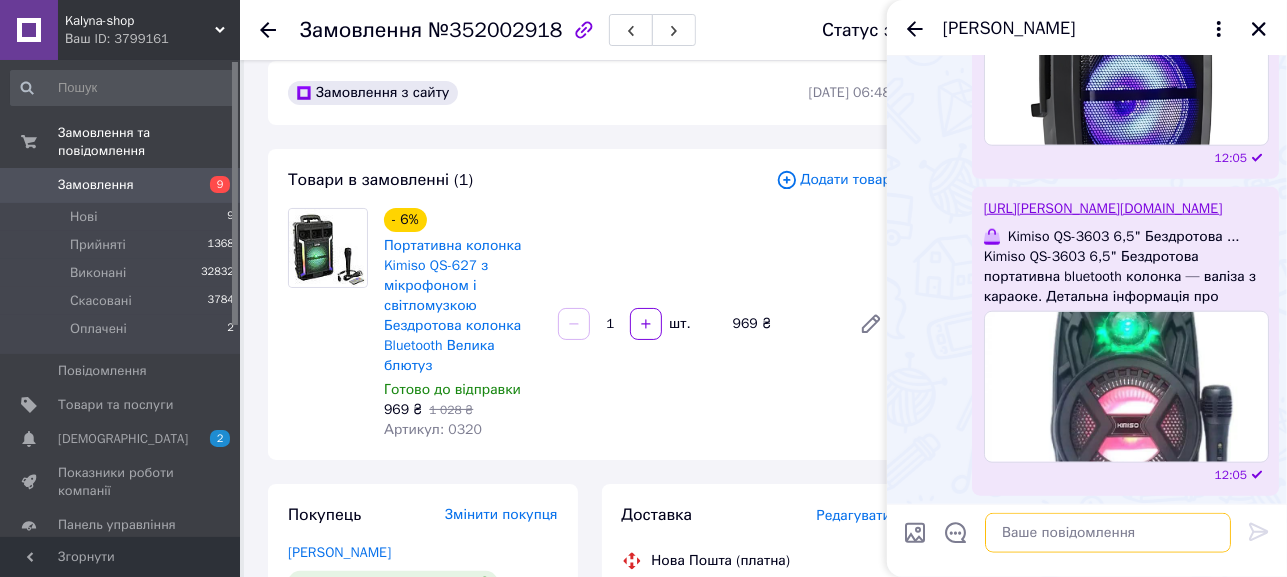 click at bounding box center (1108, 533) 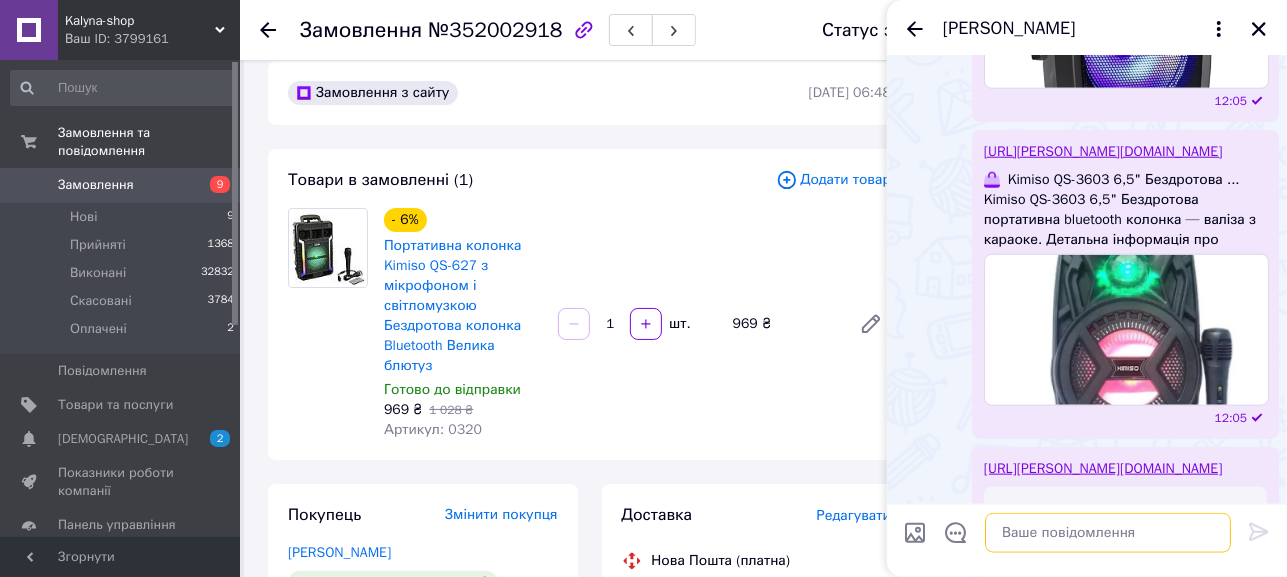scroll, scrollTop: 1585, scrollLeft: 0, axis: vertical 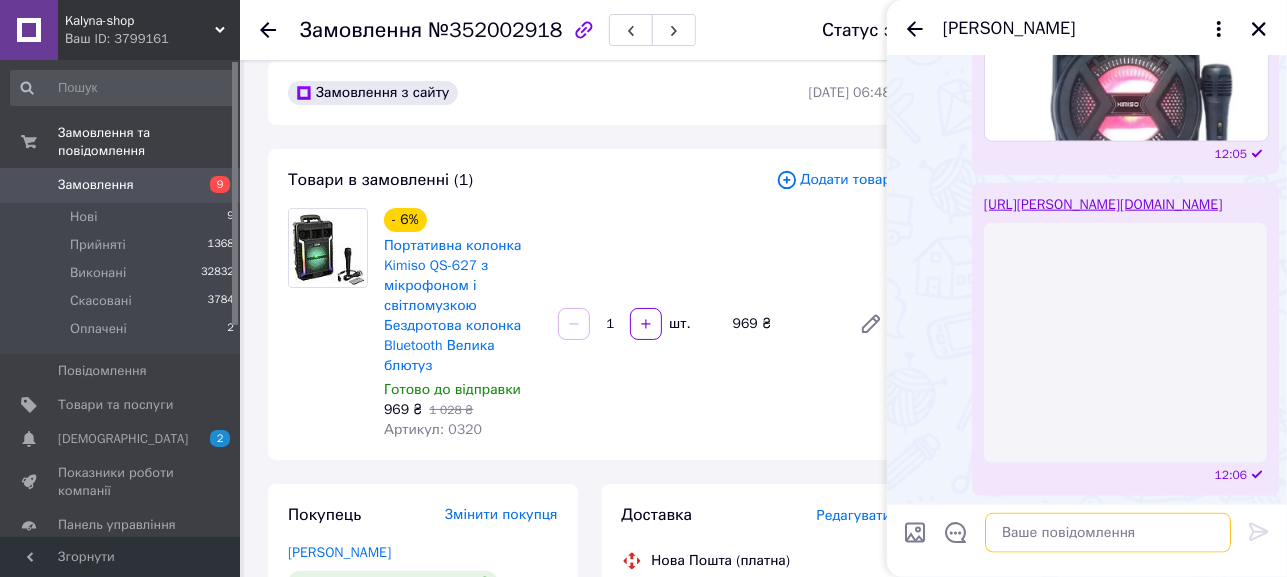 click at bounding box center [1108, 533] 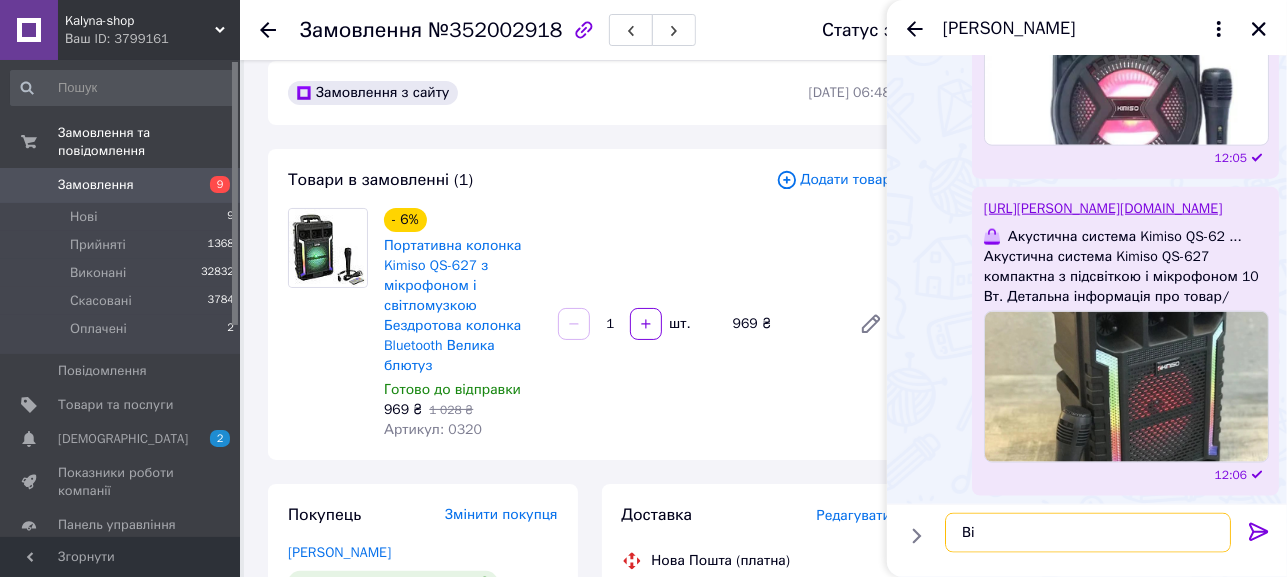 type on "В" 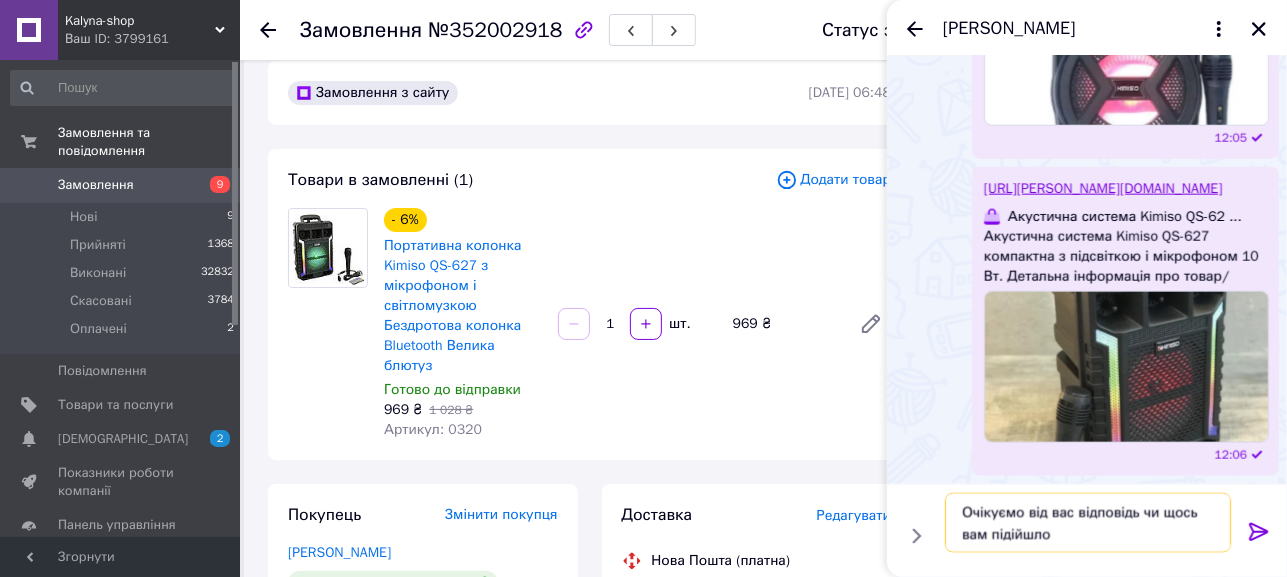 type on "Очікуємо від вас відповідь чи щось вам підійшло)" 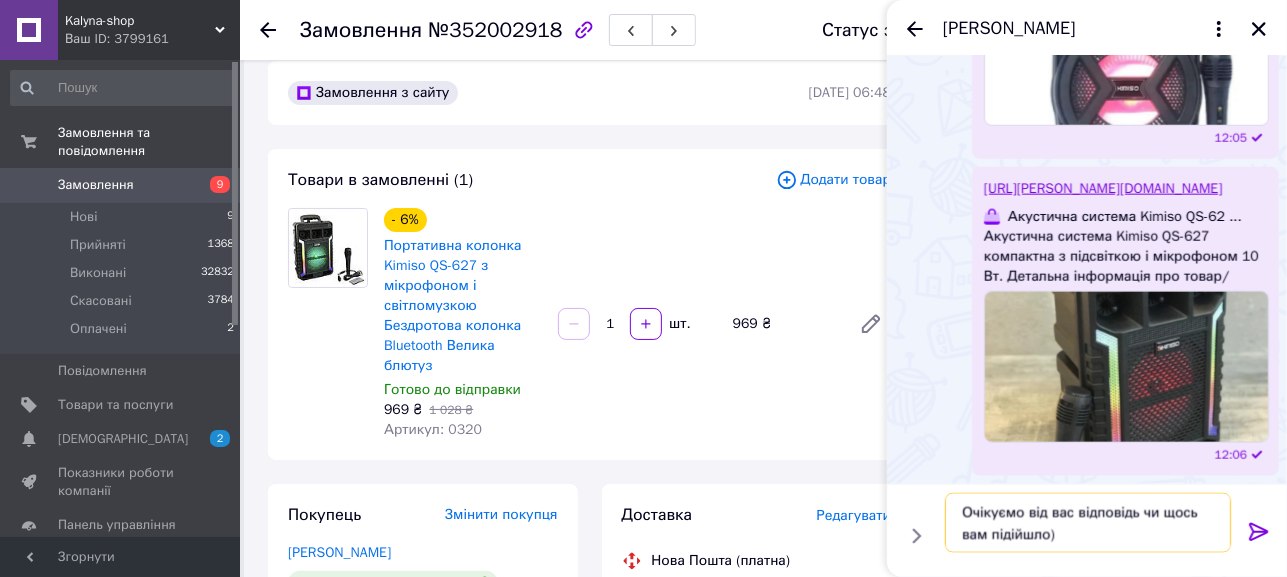 type 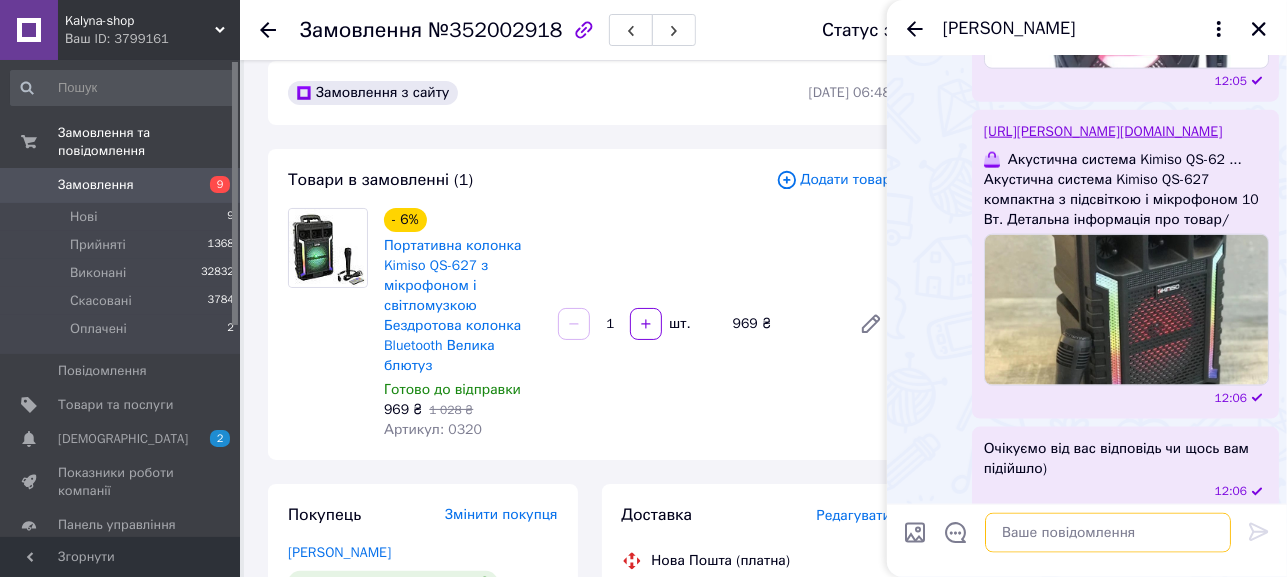 scroll, scrollTop: 1680, scrollLeft: 0, axis: vertical 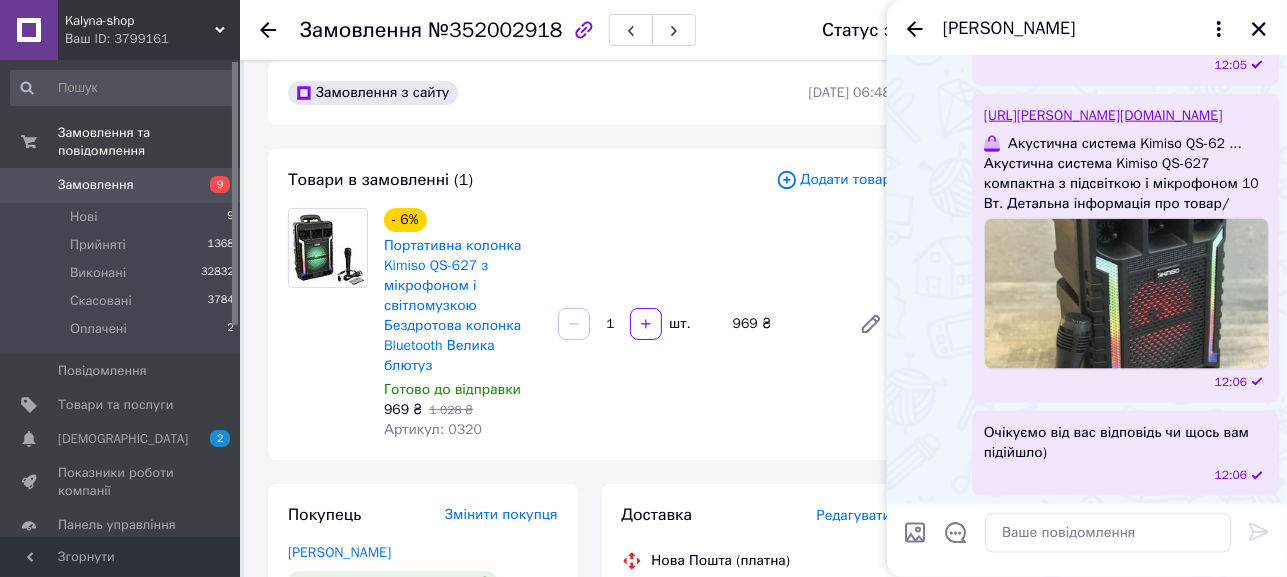 click 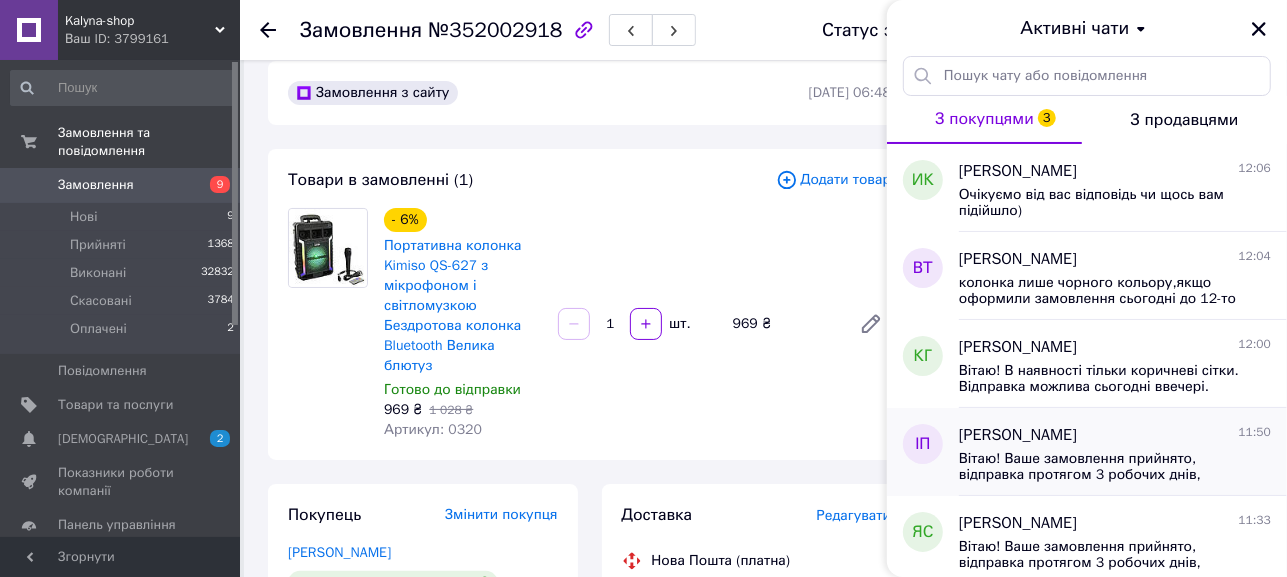 scroll, scrollTop: 525, scrollLeft: 0, axis: vertical 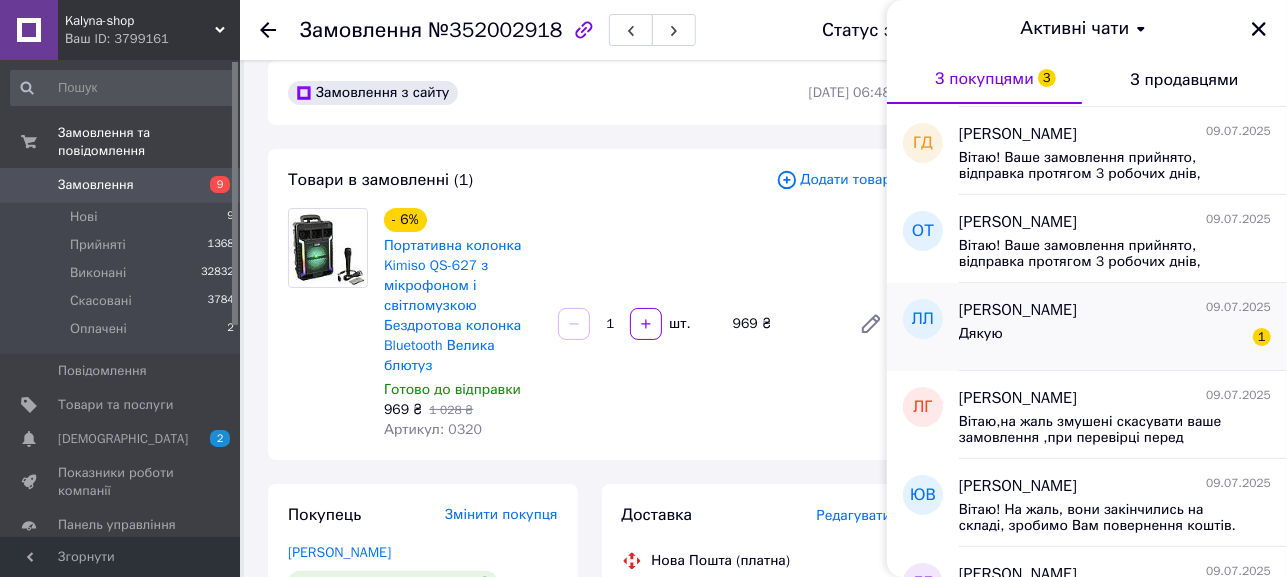 click on "Дякую 1" at bounding box center [1115, 338] 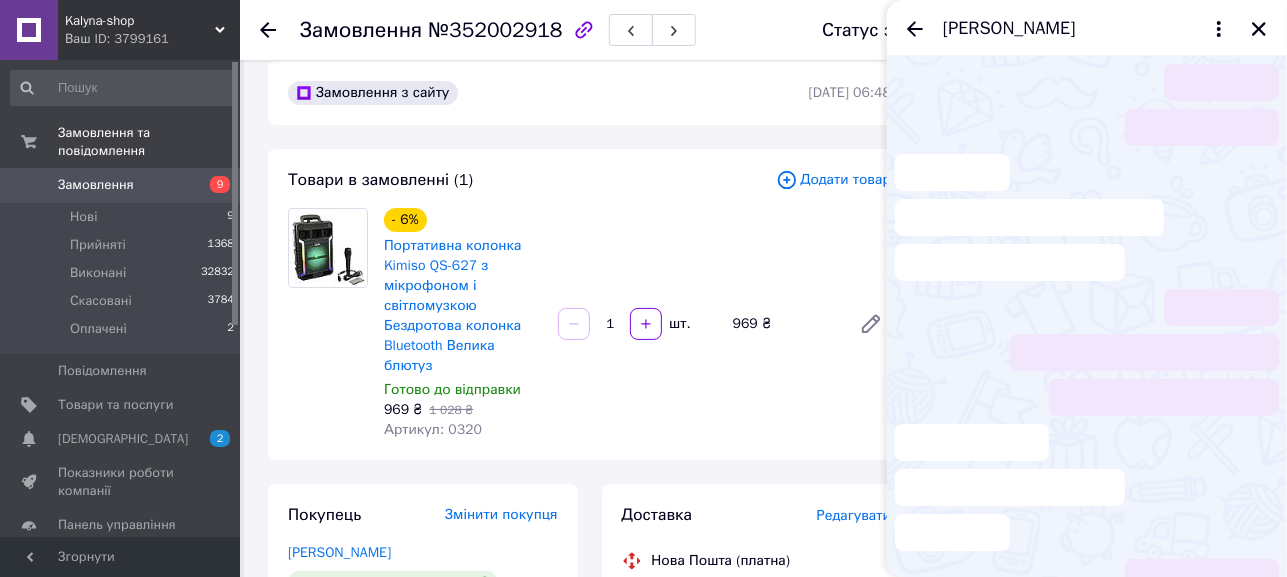 scroll, scrollTop: 168, scrollLeft: 0, axis: vertical 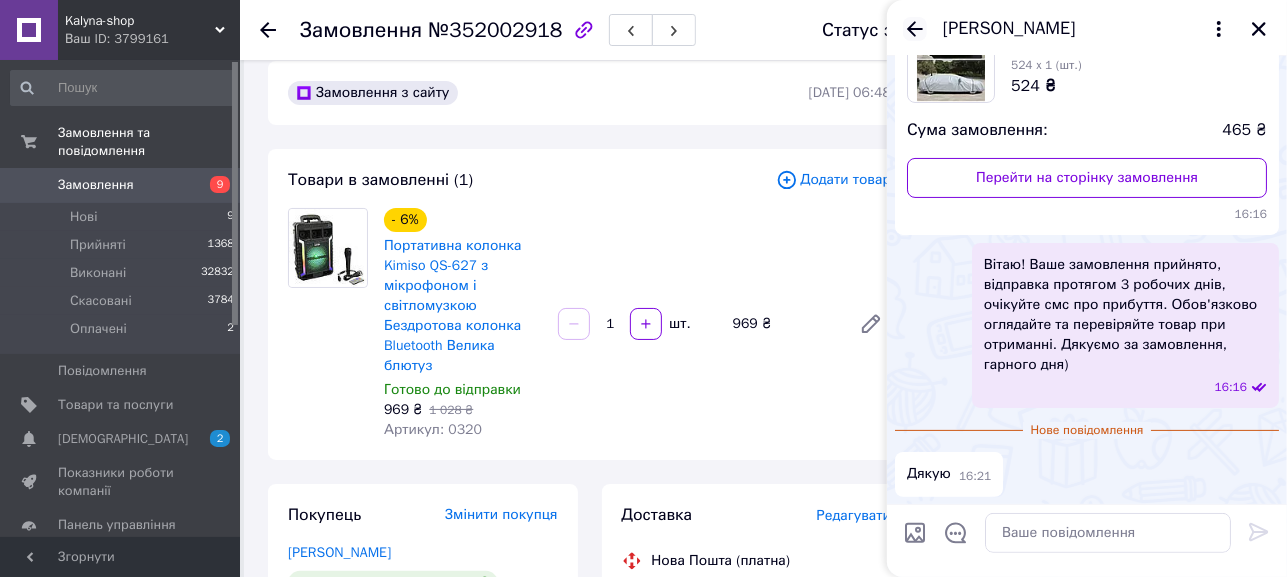 click 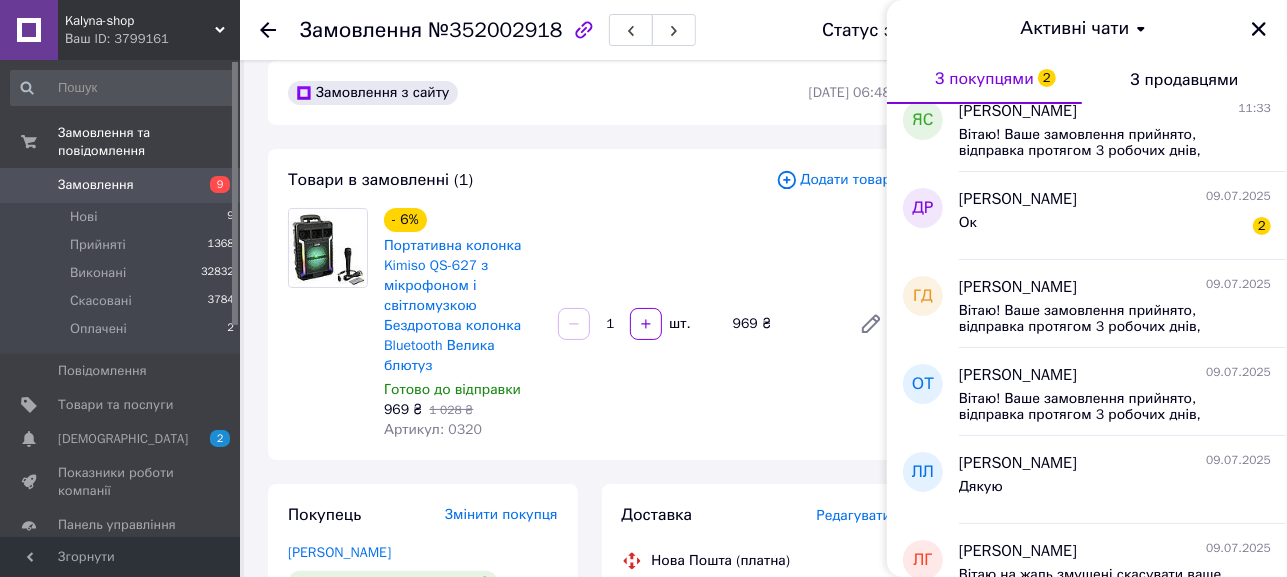 scroll, scrollTop: 372, scrollLeft: 0, axis: vertical 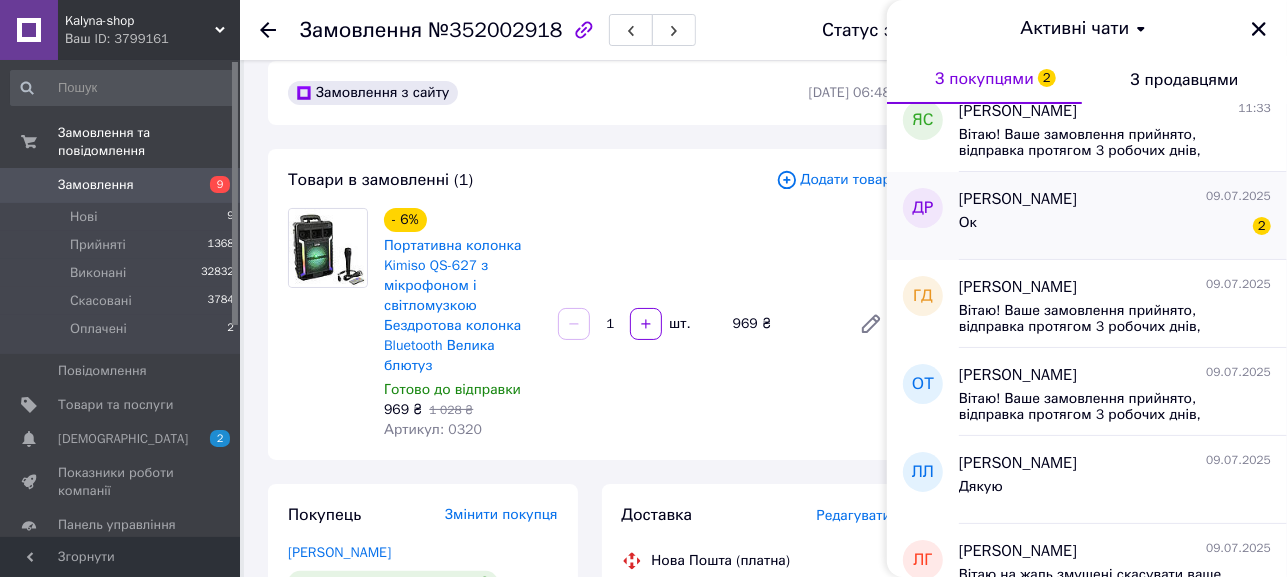 click on "Ок 2" at bounding box center [1115, 227] 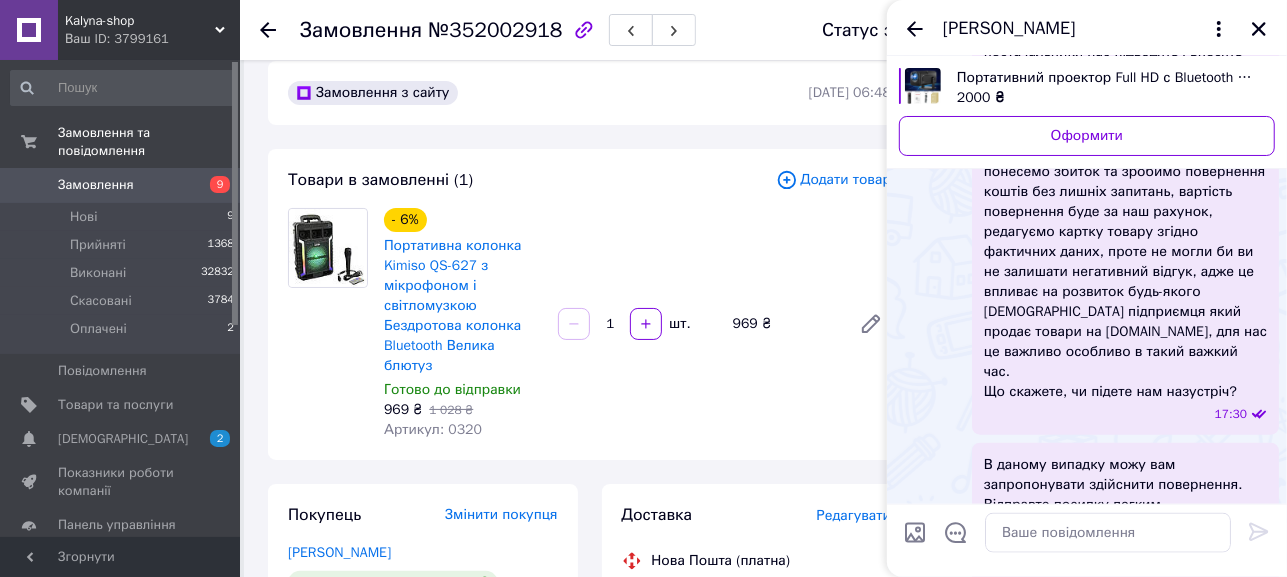 scroll, scrollTop: 1399, scrollLeft: 0, axis: vertical 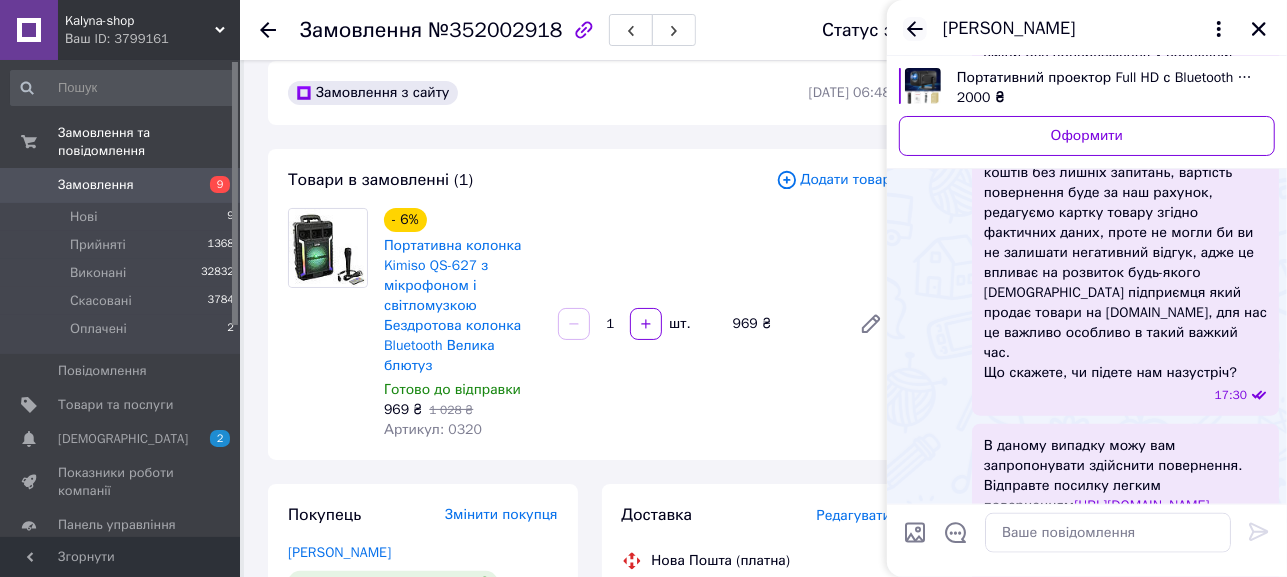 click 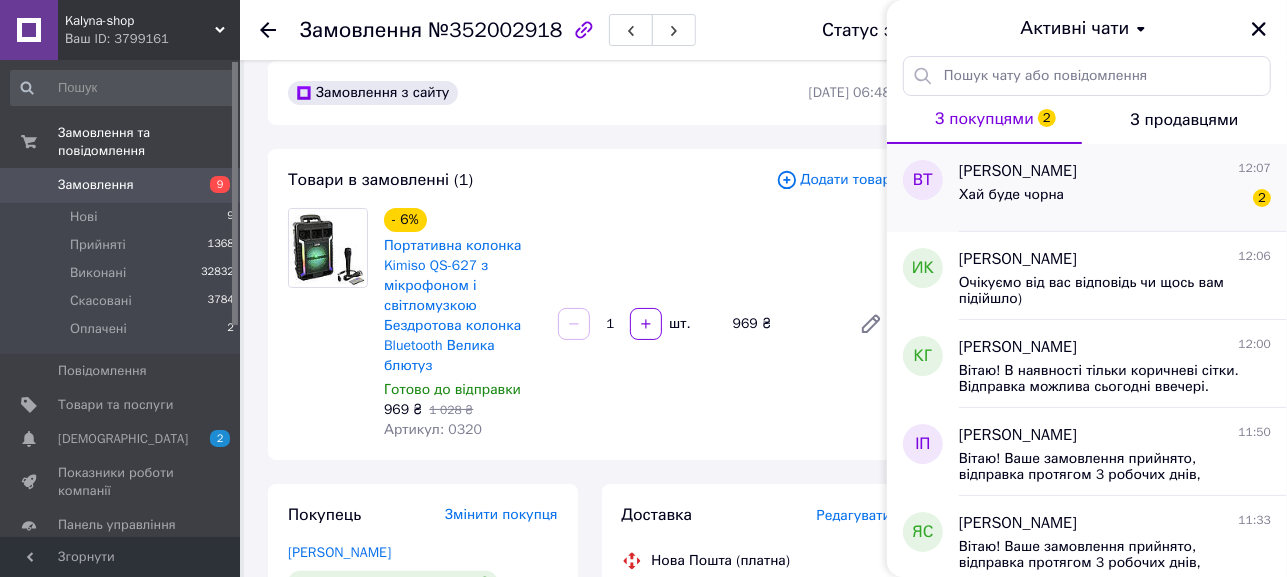 click on "Хай буде чорна 2" at bounding box center [1115, 199] 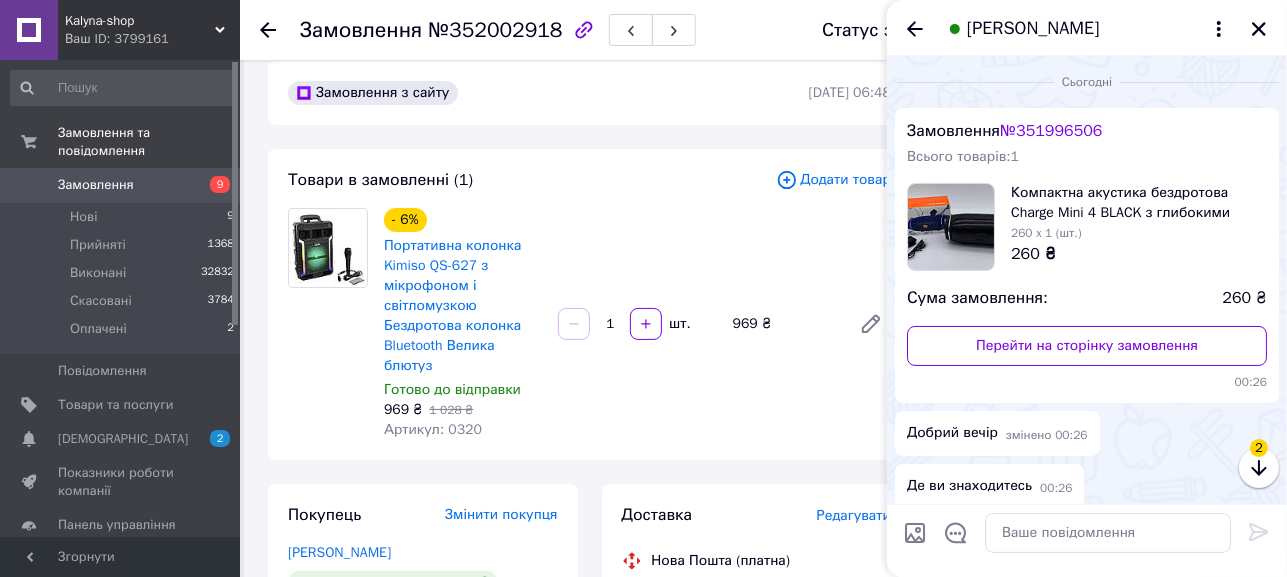 scroll, scrollTop: 520, scrollLeft: 0, axis: vertical 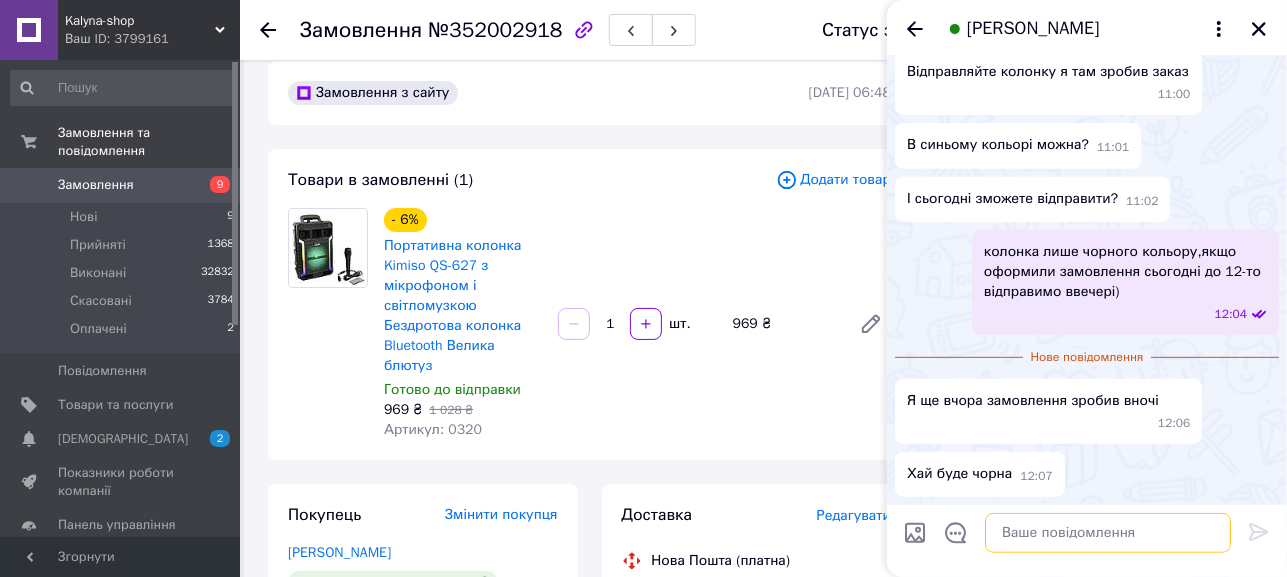 click at bounding box center (1108, 533) 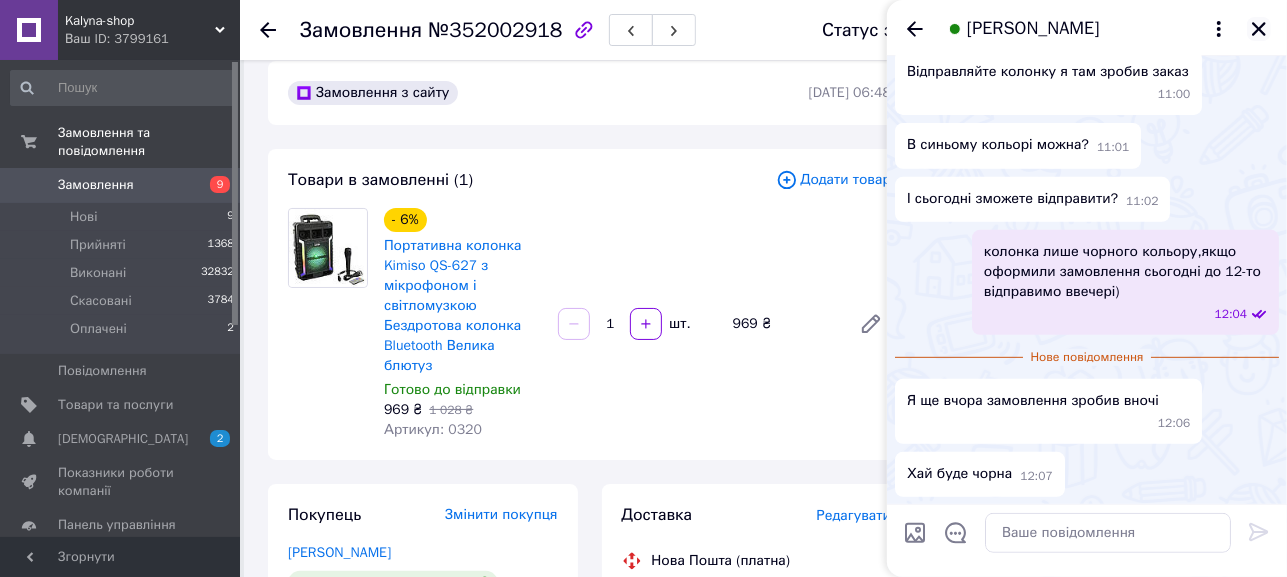 click 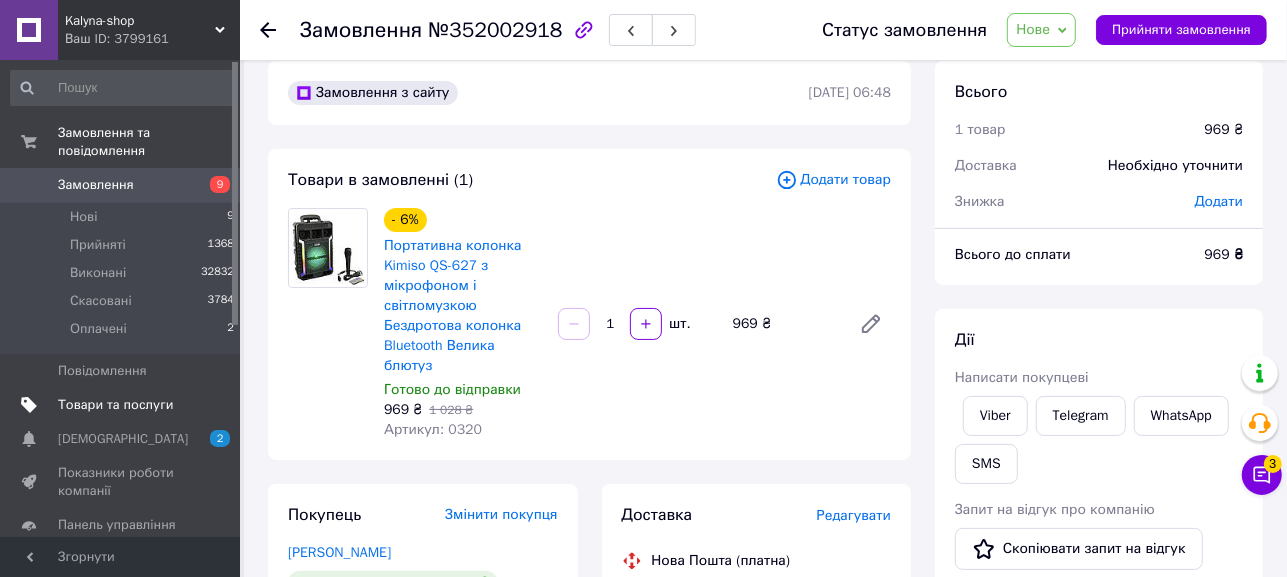 click on "Товари та послуги" at bounding box center (115, 405) 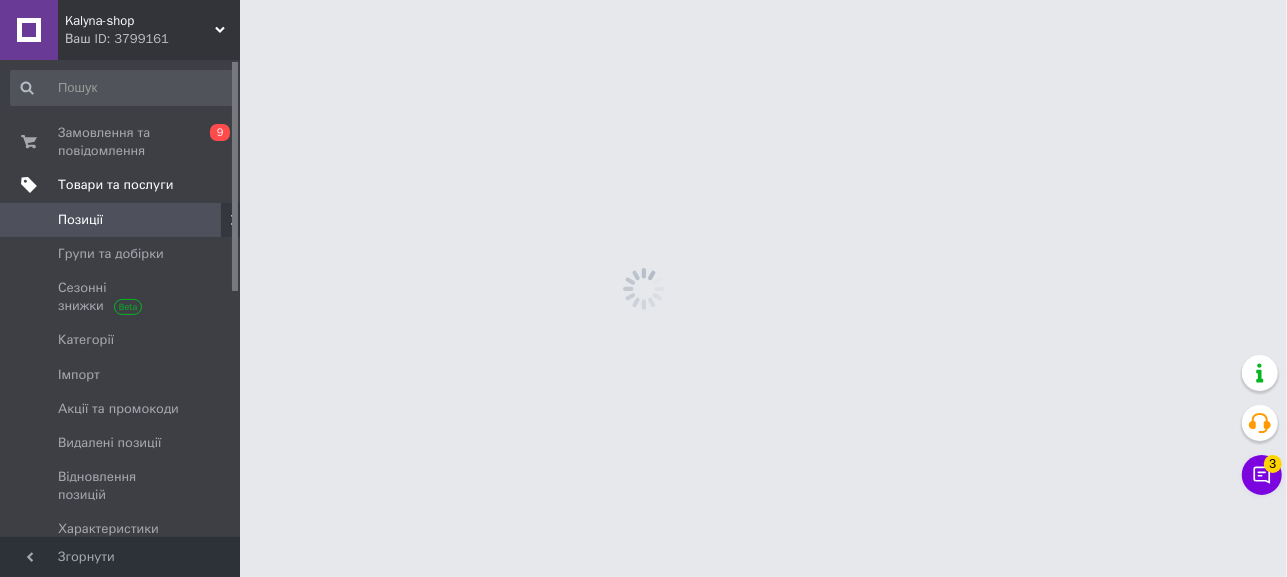 scroll, scrollTop: 0, scrollLeft: 0, axis: both 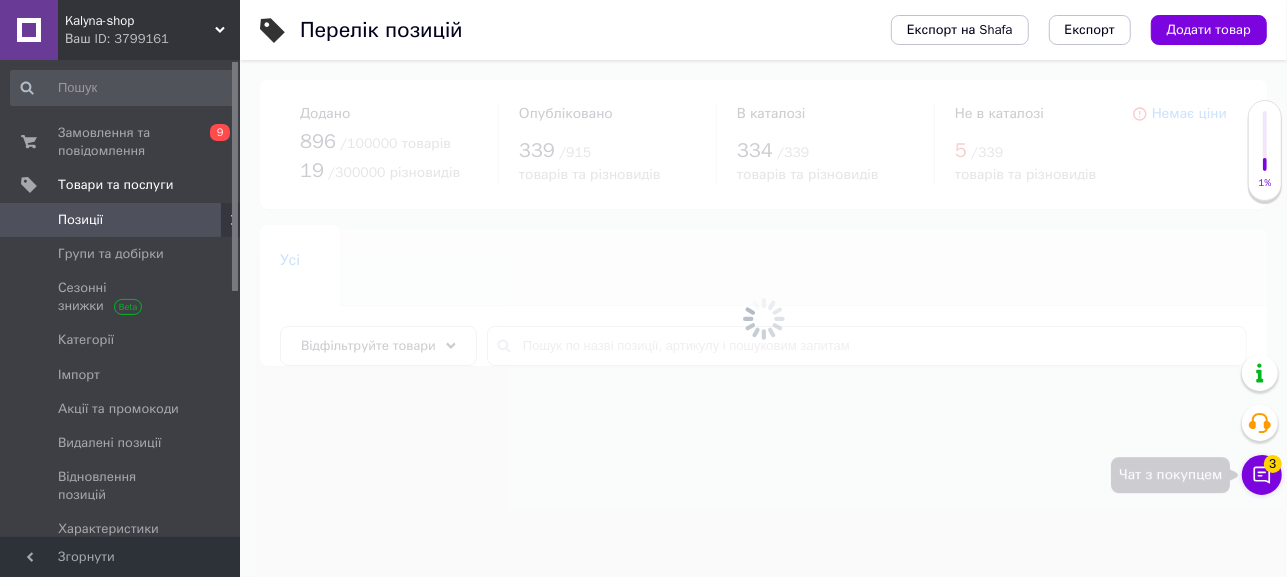 click 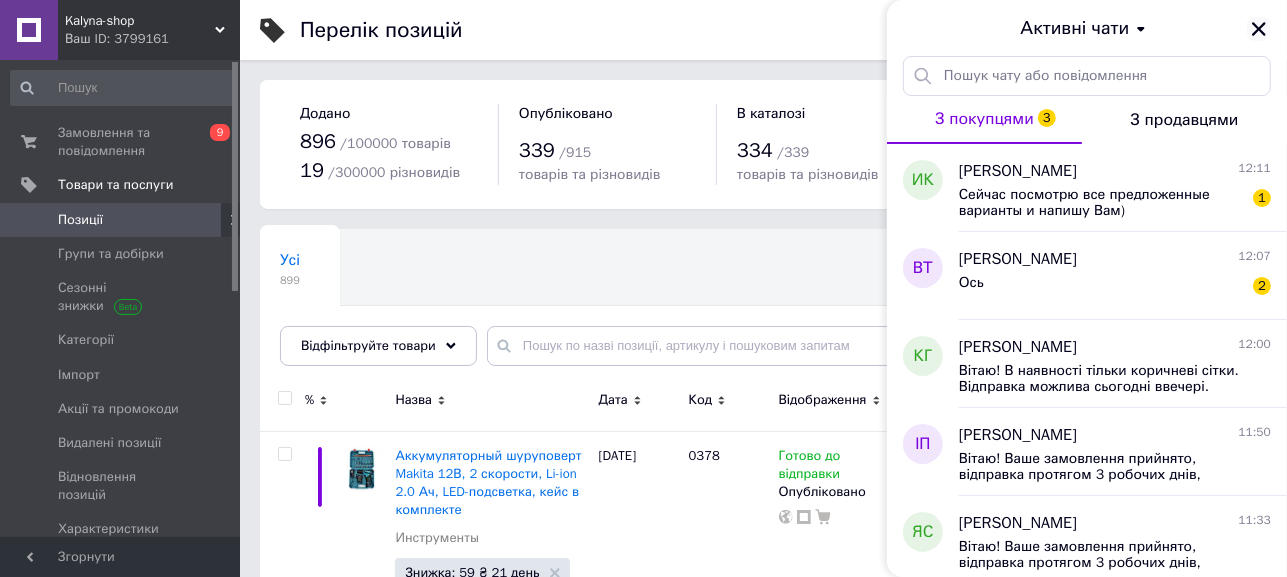 click 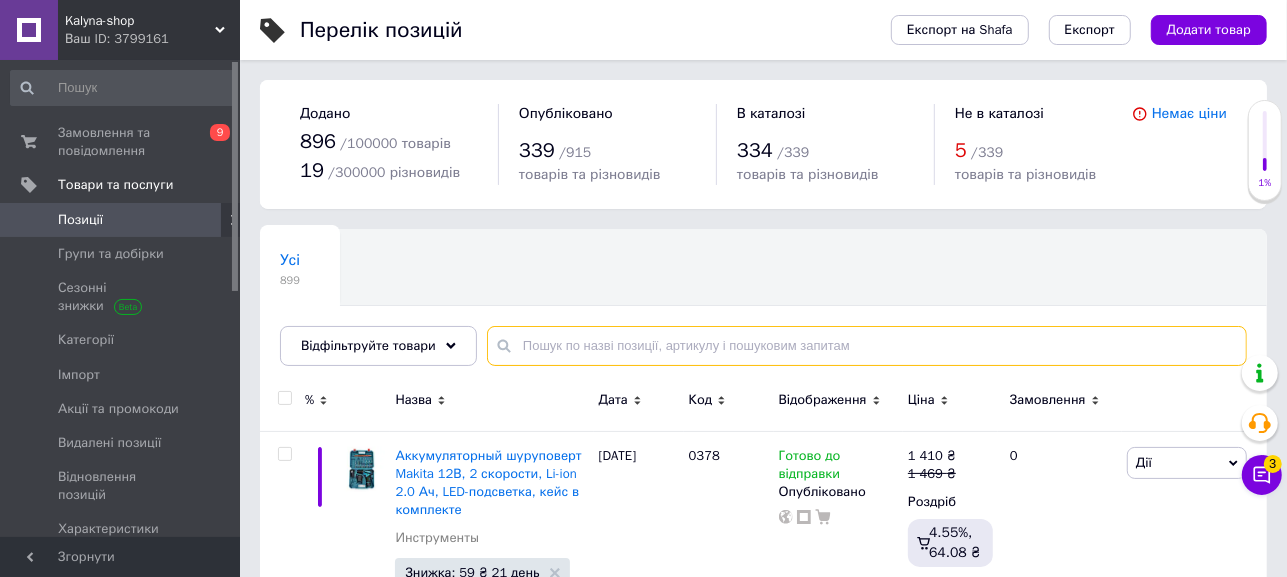 click at bounding box center [867, 346] 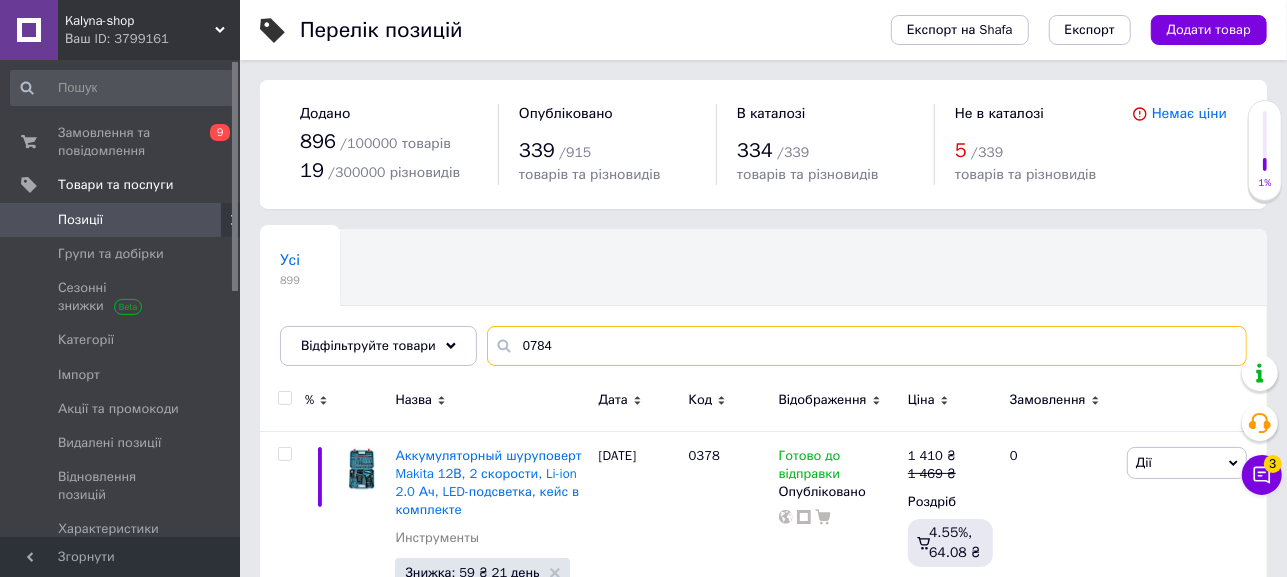 type on "0784" 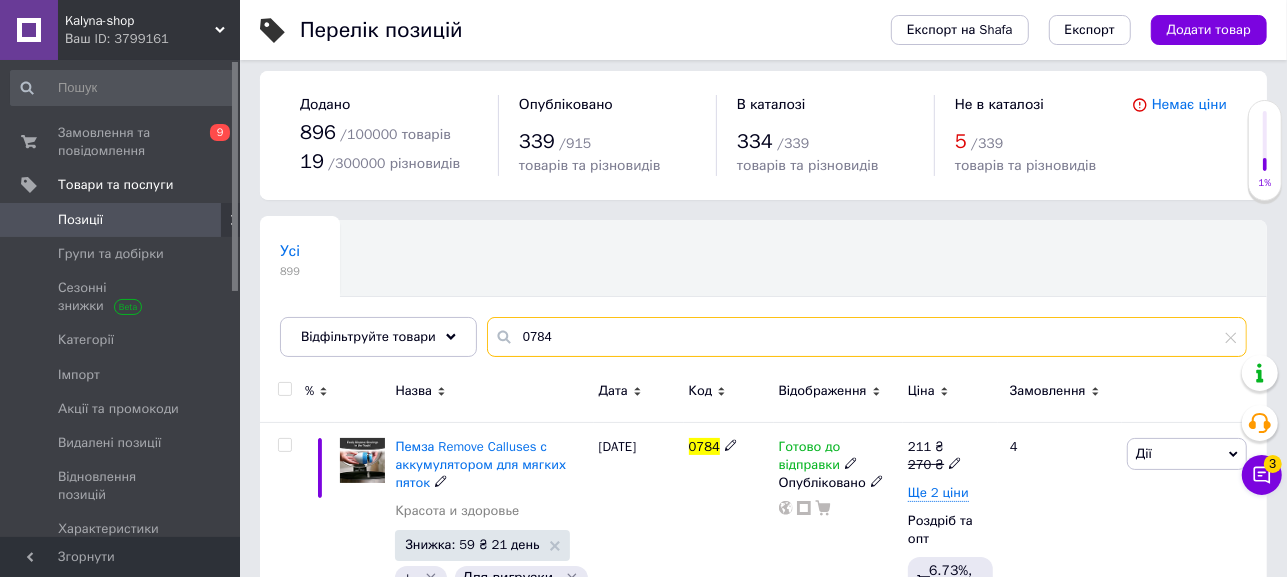 scroll, scrollTop: 130, scrollLeft: 0, axis: vertical 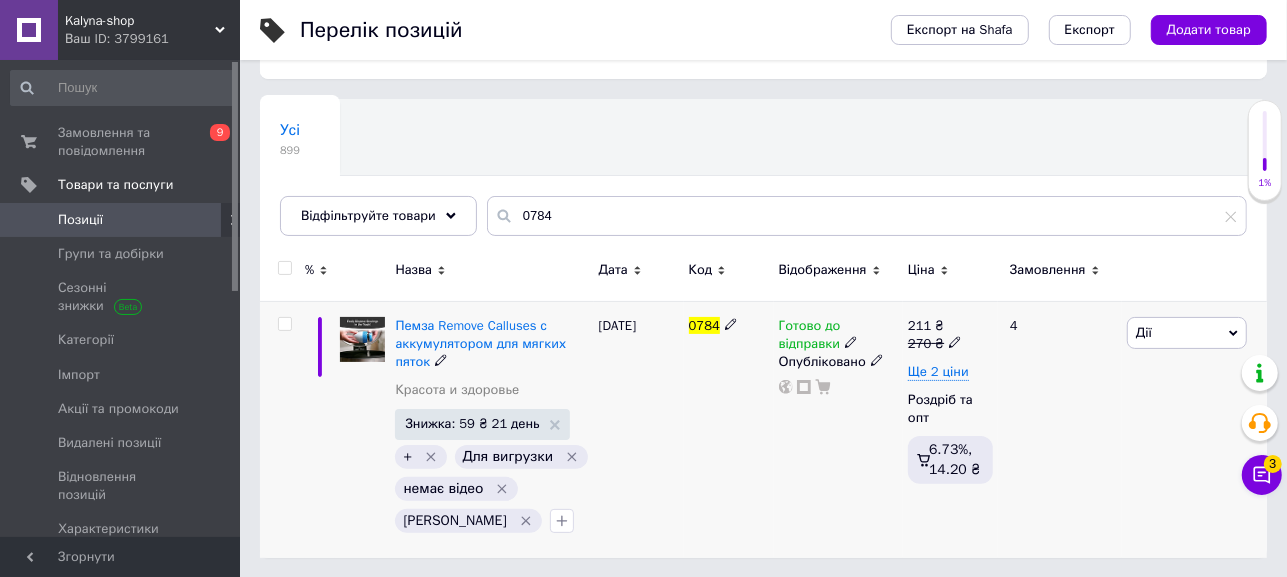 click 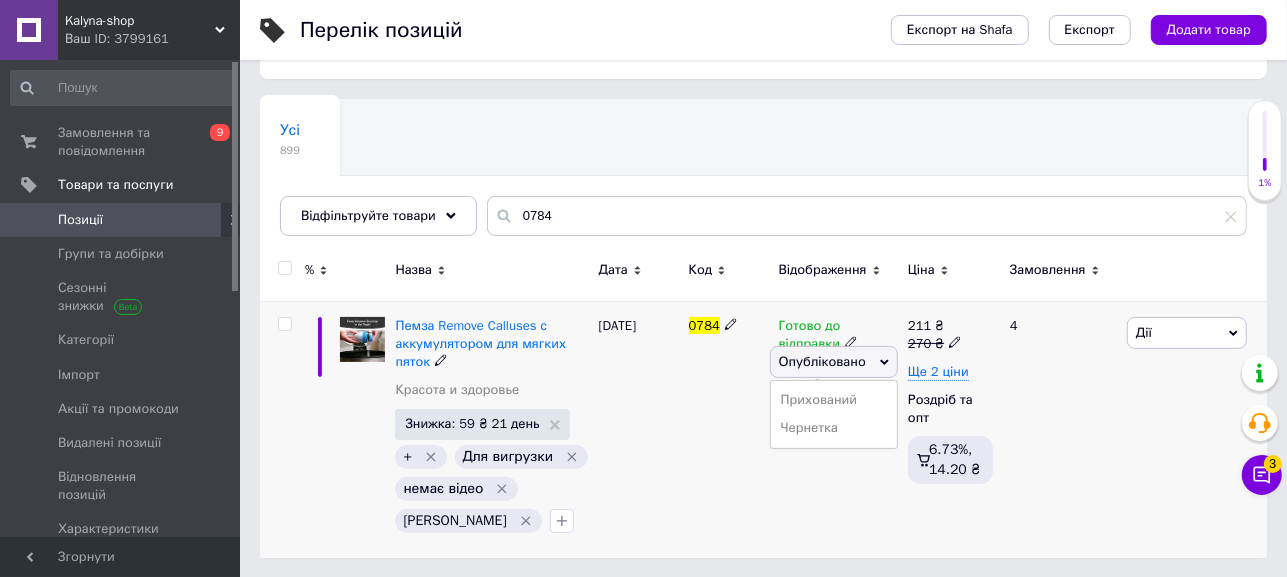 click on "Прихований" at bounding box center (834, 400) 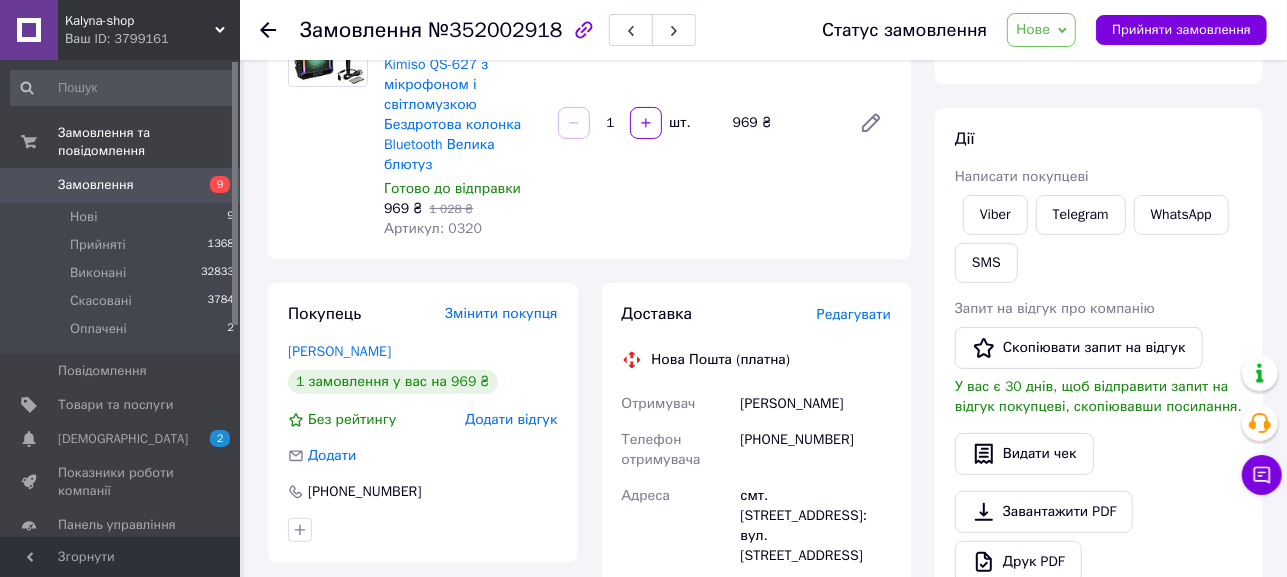 scroll, scrollTop: 233, scrollLeft: 0, axis: vertical 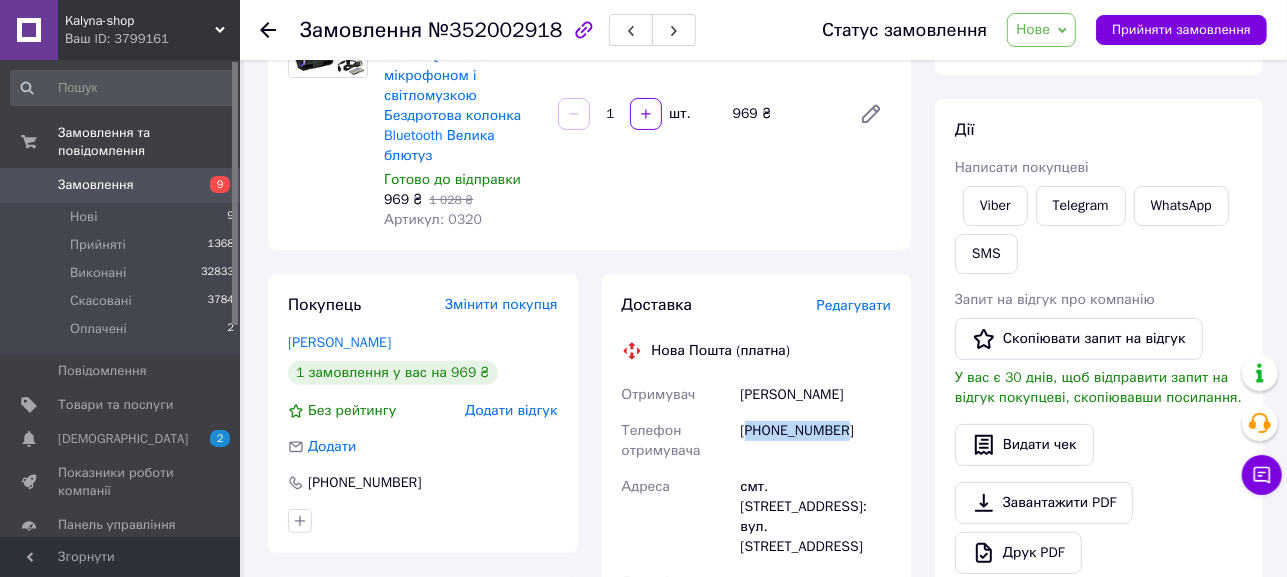 drag, startPoint x: 747, startPoint y: 428, endPoint x: 868, endPoint y: 430, distance: 121.016525 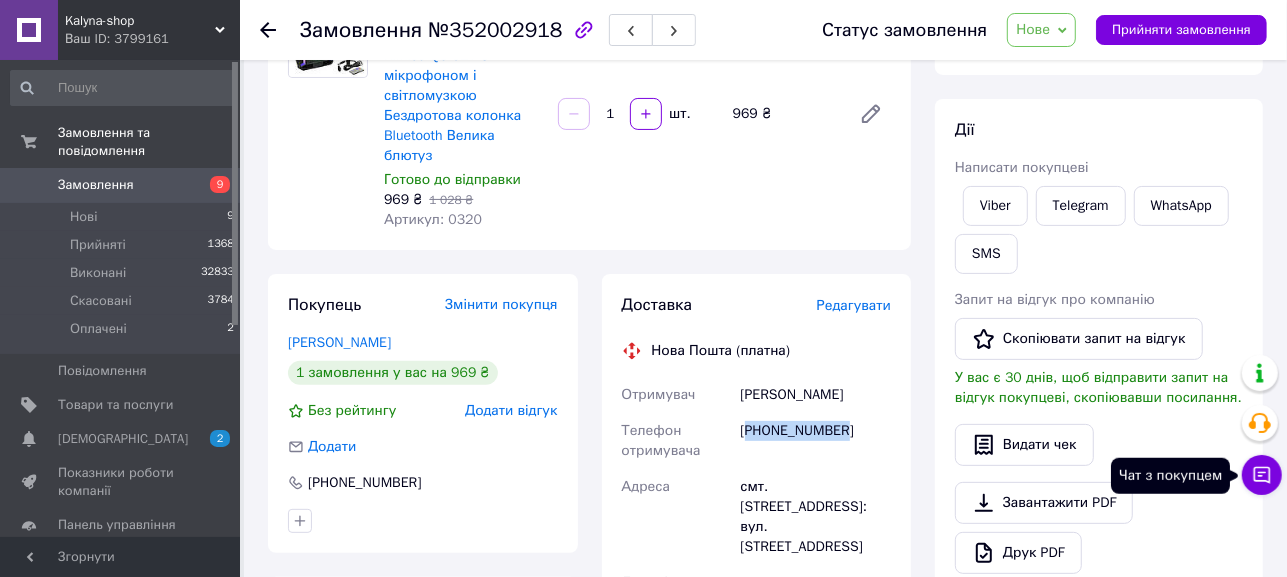 click on "Чат з покупцем" at bounding box center (1262, 475) 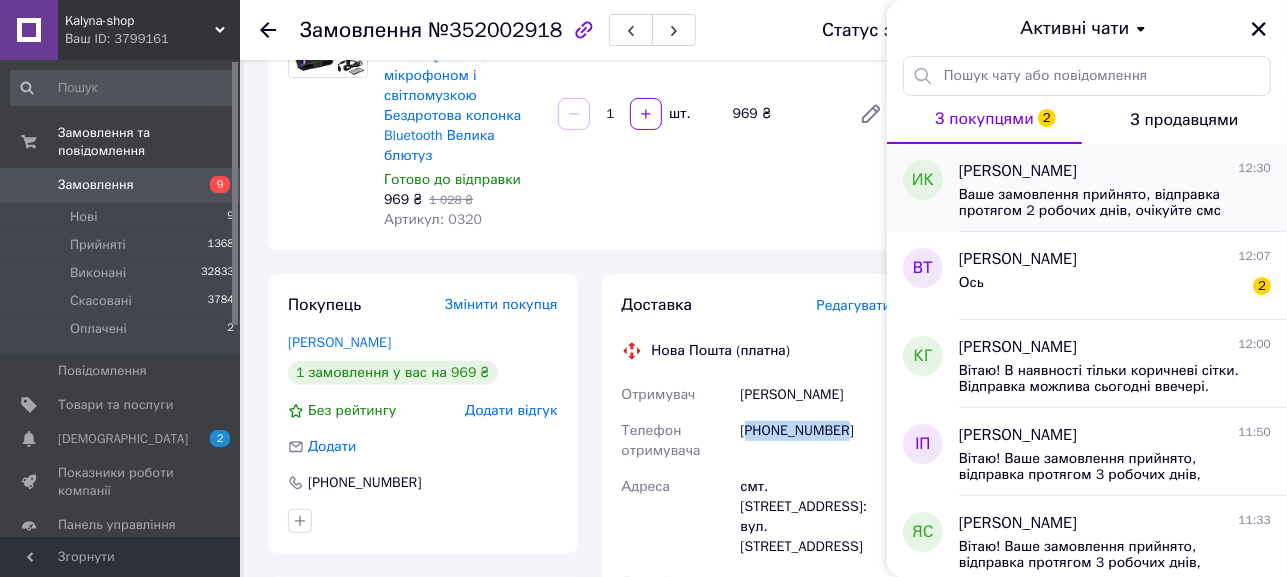 click on "Ваше замовлення прийнято, відправка протягом 2 робочих днів, очікуйте смс про прибуття. Обов'язково оглядайте та перевіряйте товар при отриманні. Дякуємо за замовлення, гарного дня)" at bounding box center [1101, 203] 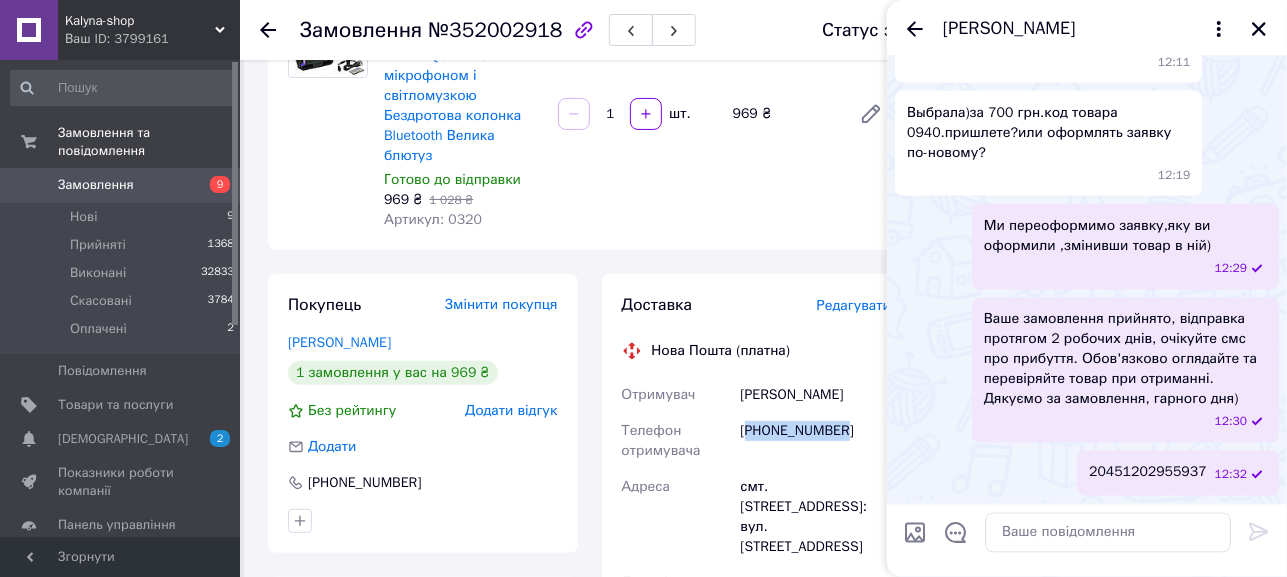 scroll, scrollTop: 2132, scrollLeft: 0, axis: vertical 